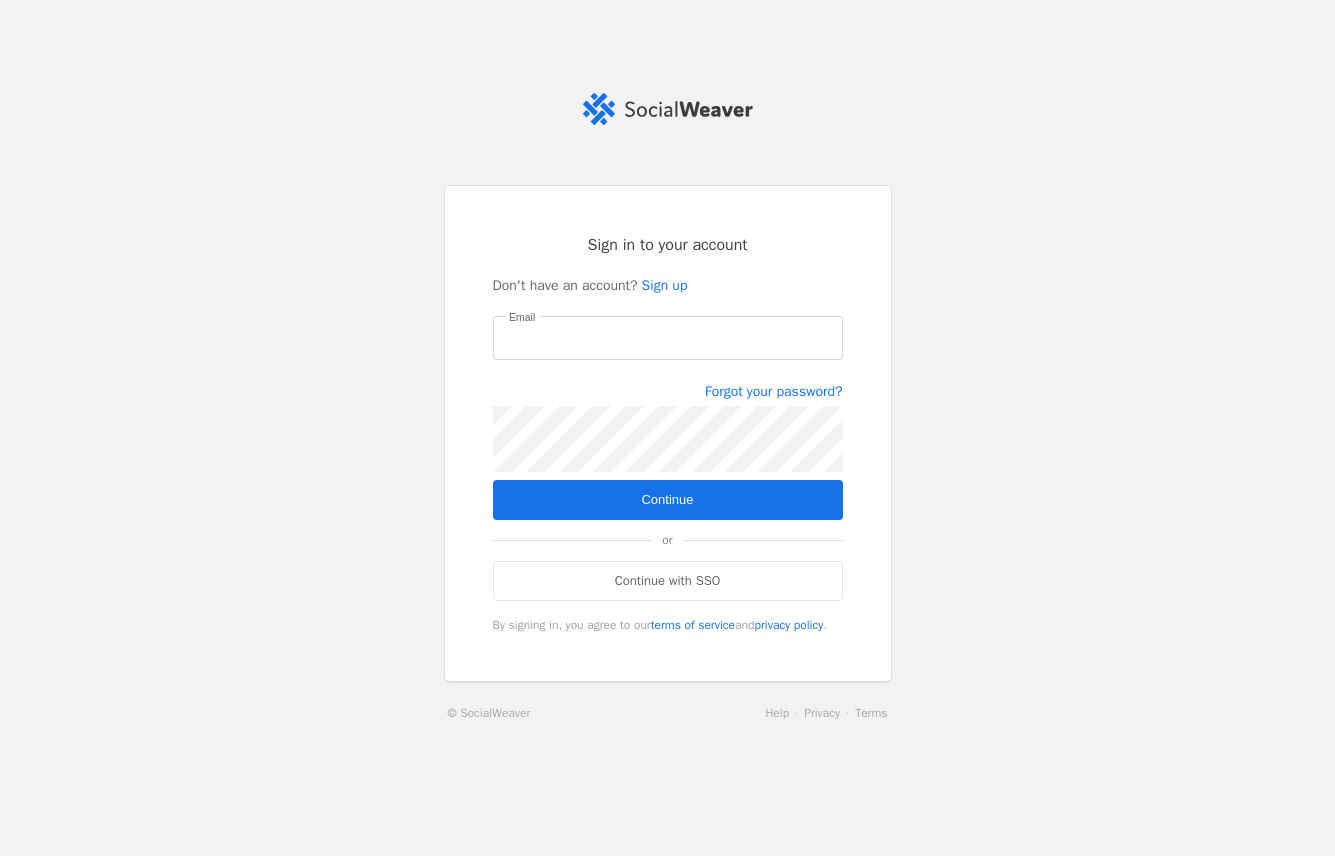 scroll, scrollTop: 0, scrollLeft: 0, axis: both 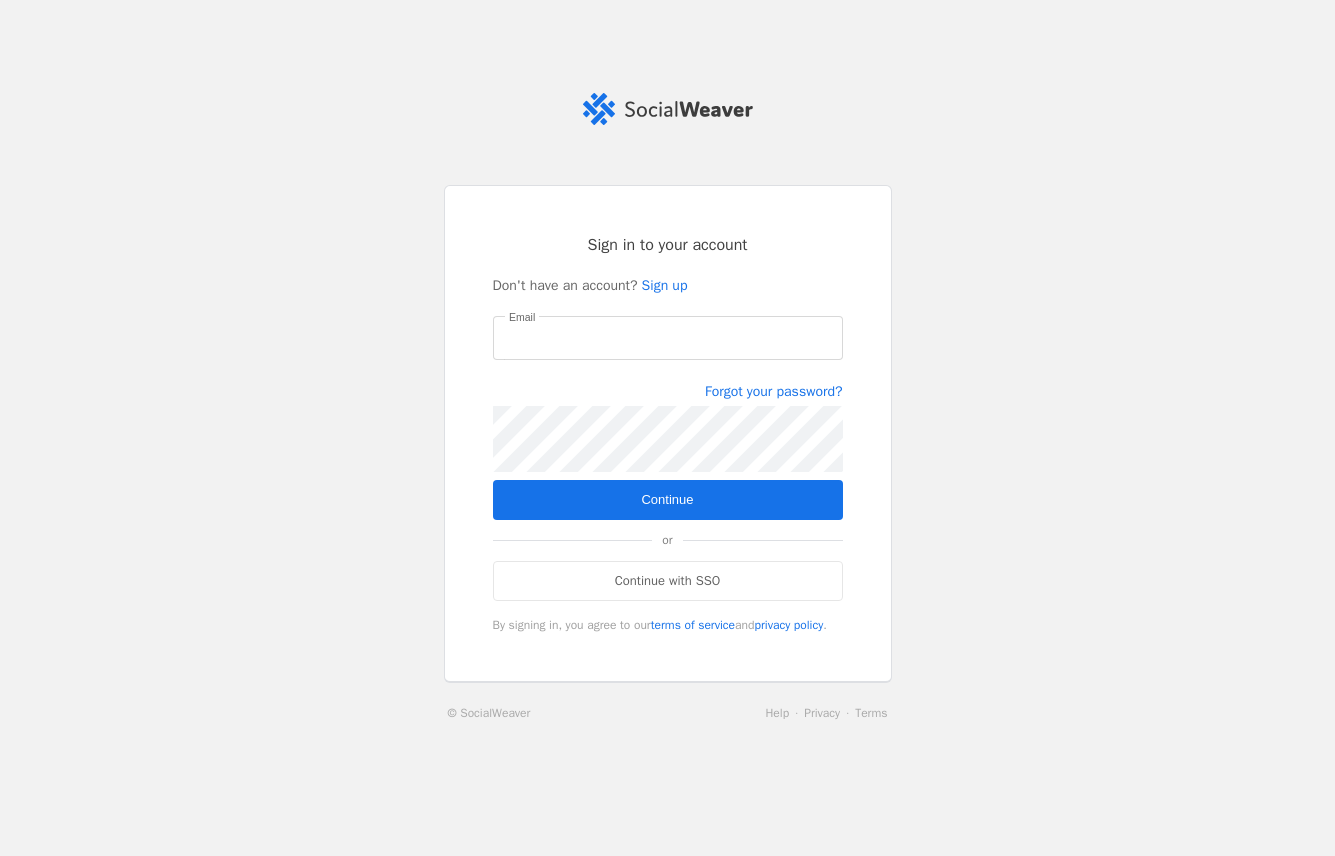 type on "[EMAIL_ADDRESS][PERSON_NAME][DOMAIN_NAME]" 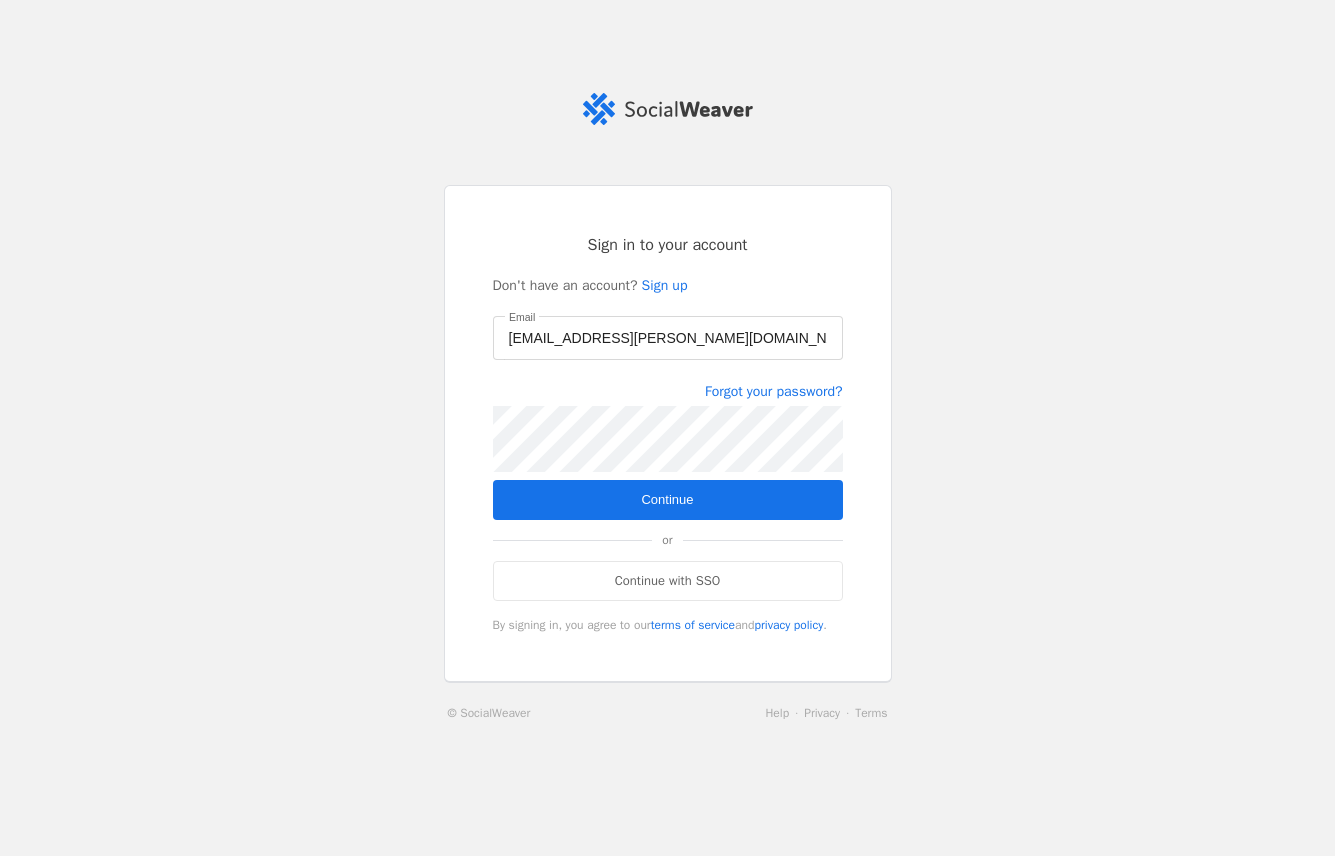 click at bounding box center (668, 500) 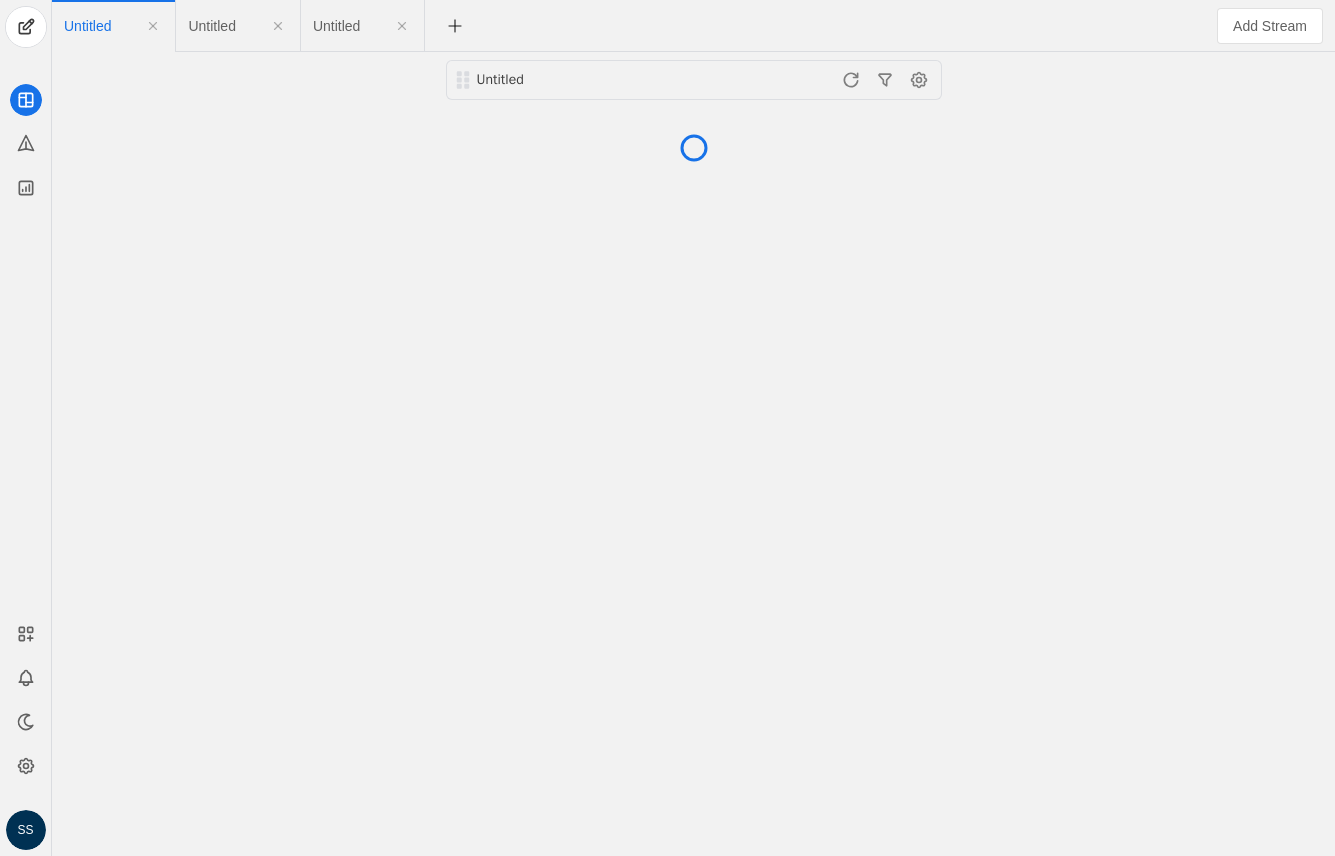 click on "Untitled" at bounding box center [211, 26] 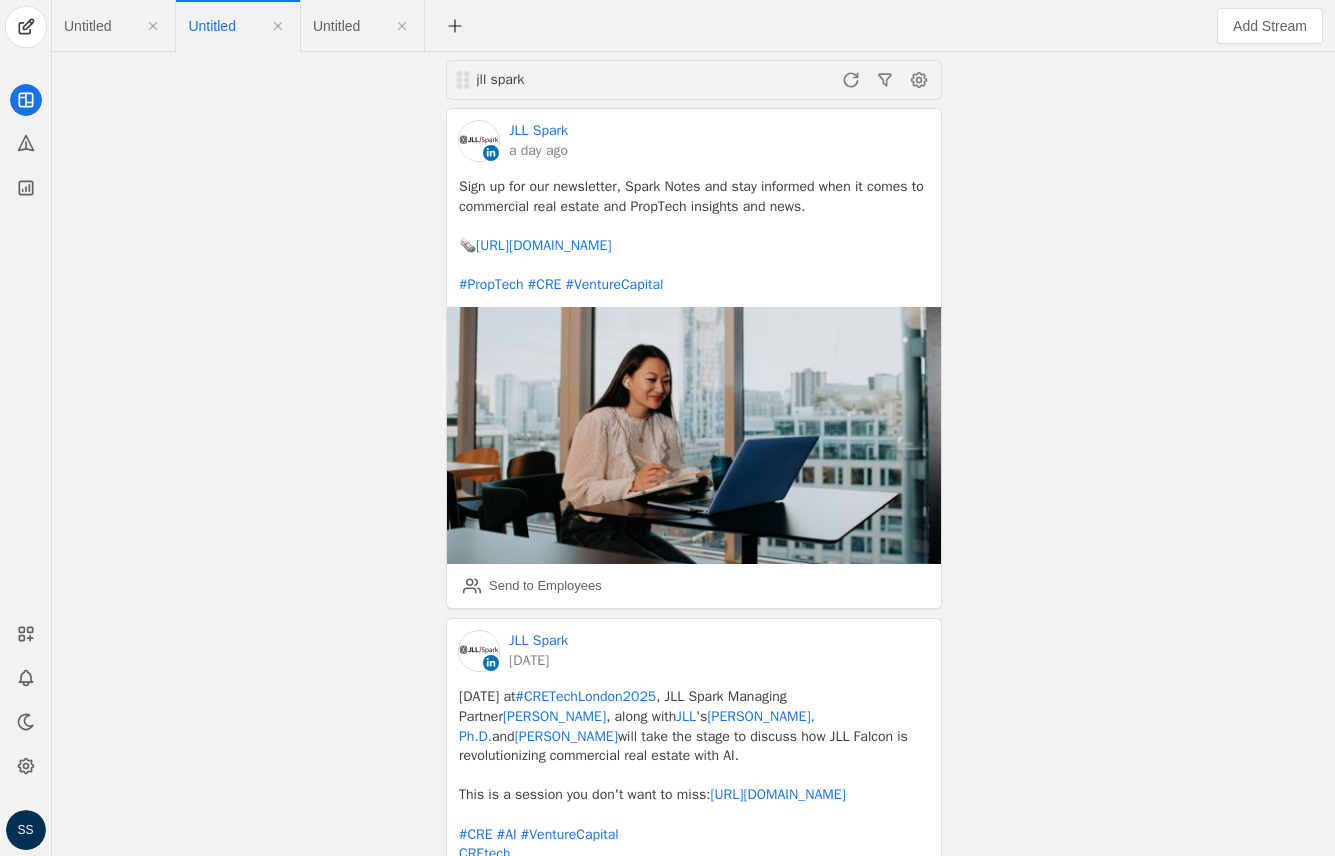 click on "Untitled" at bounding box center [336, 26] 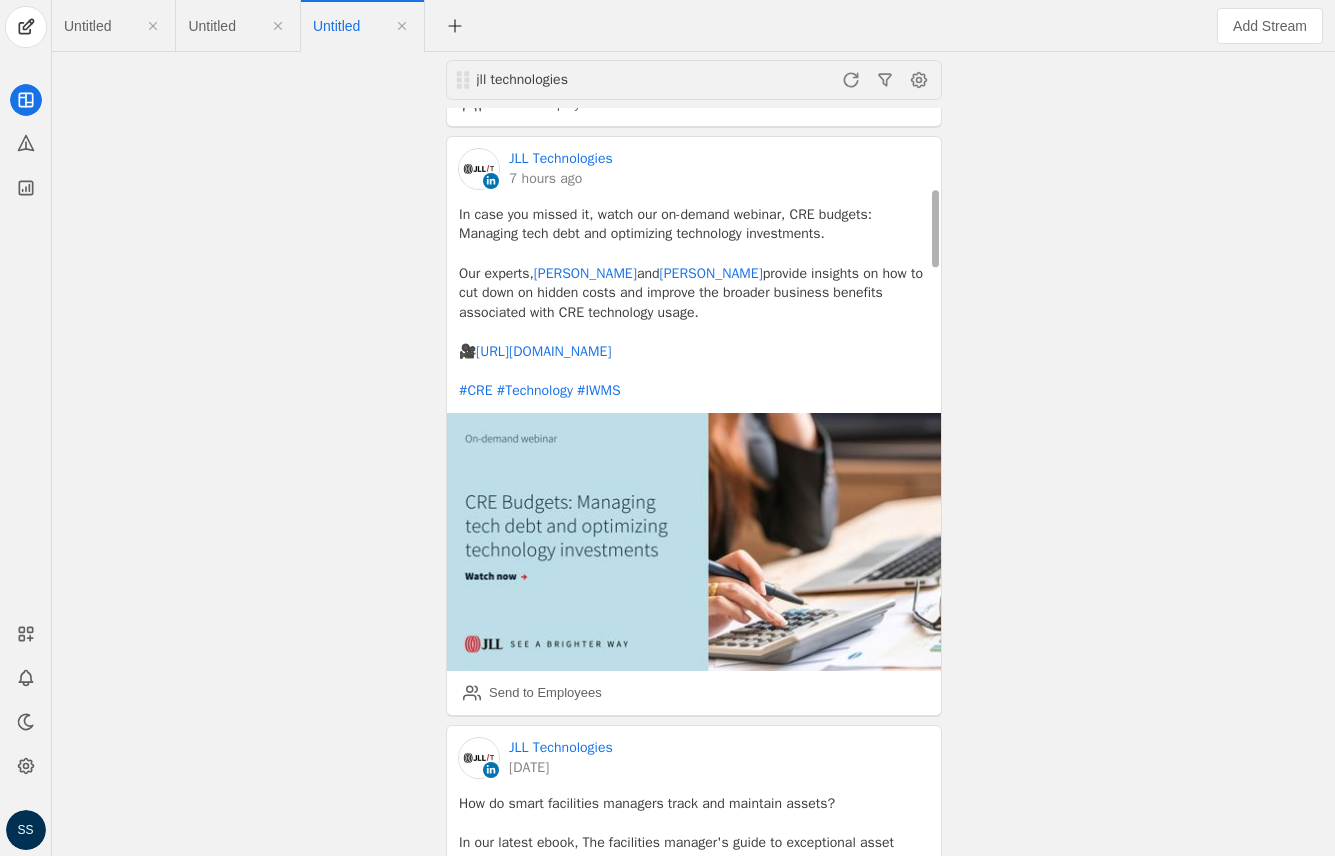 scroll, scrollTop: 796, scrollLeft: 0, axis: vertical 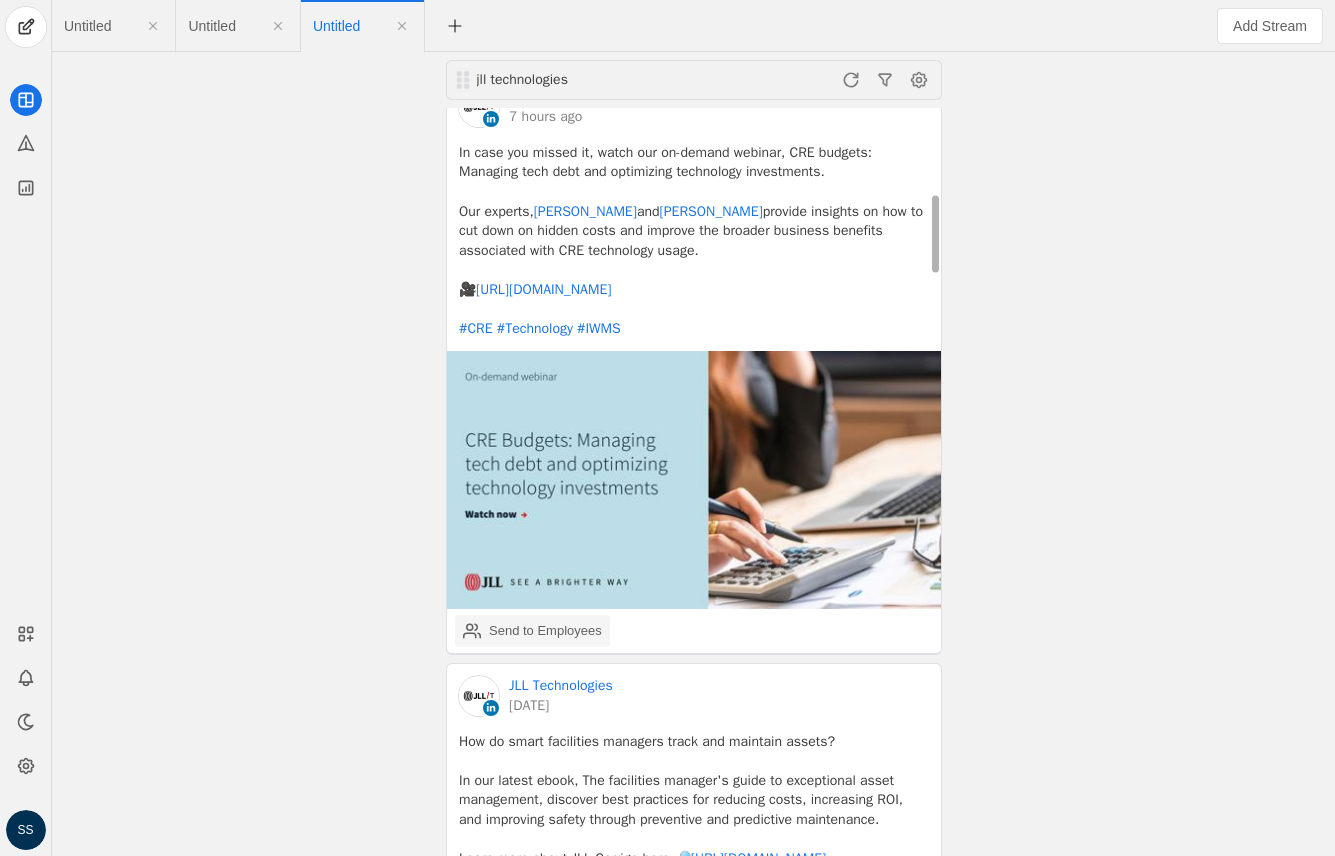 click on "Send to Employees" 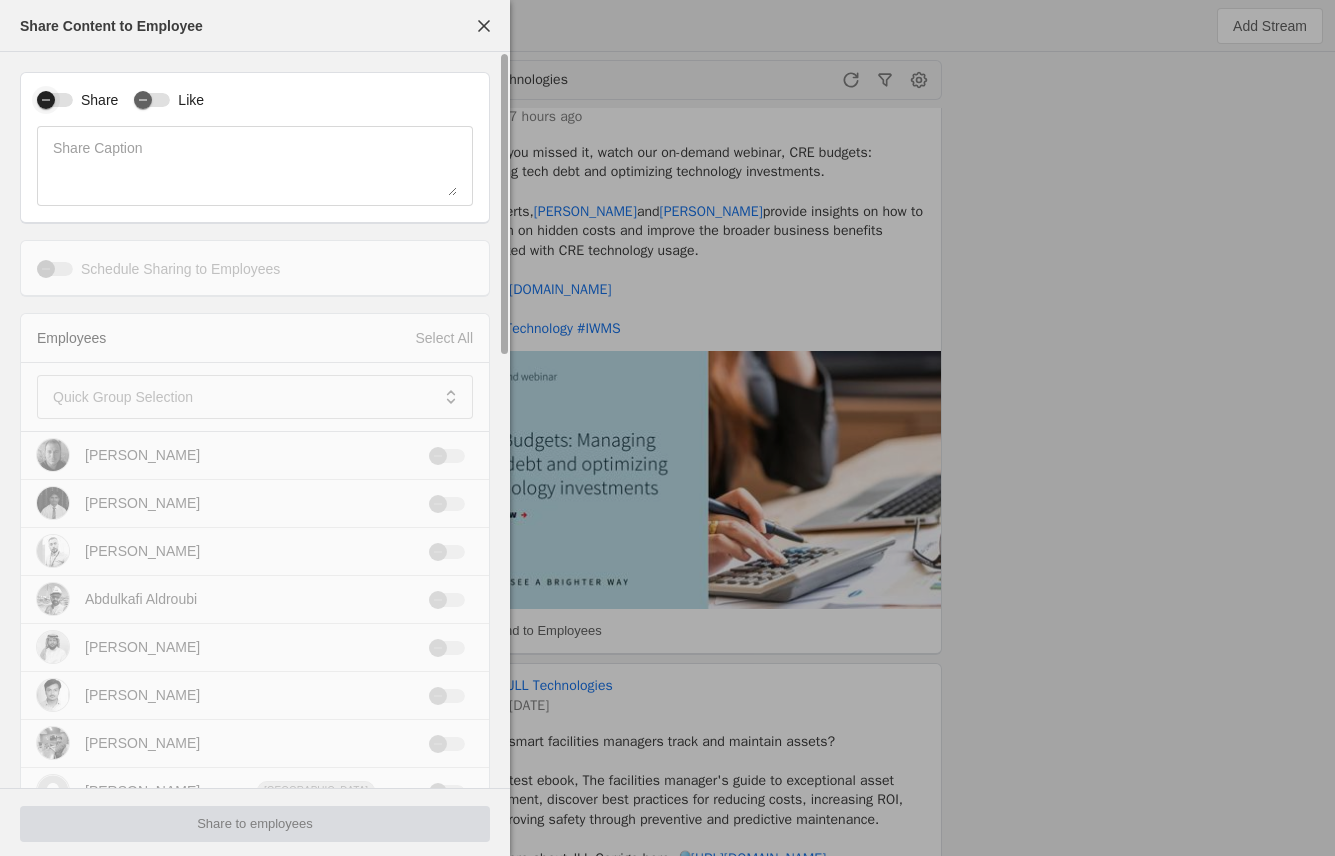click at bounding box center (55, 100) 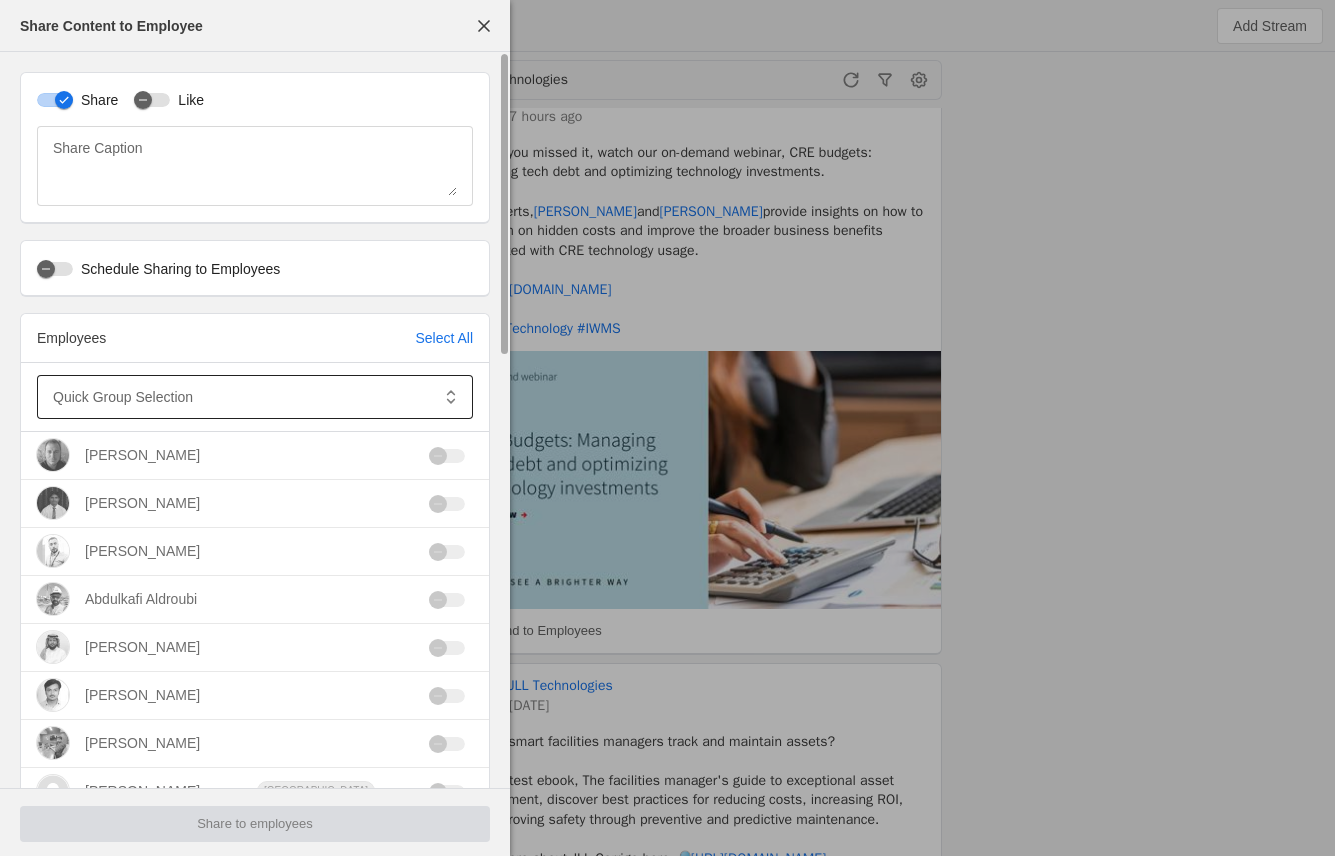 click at bounding box center (241, 397) 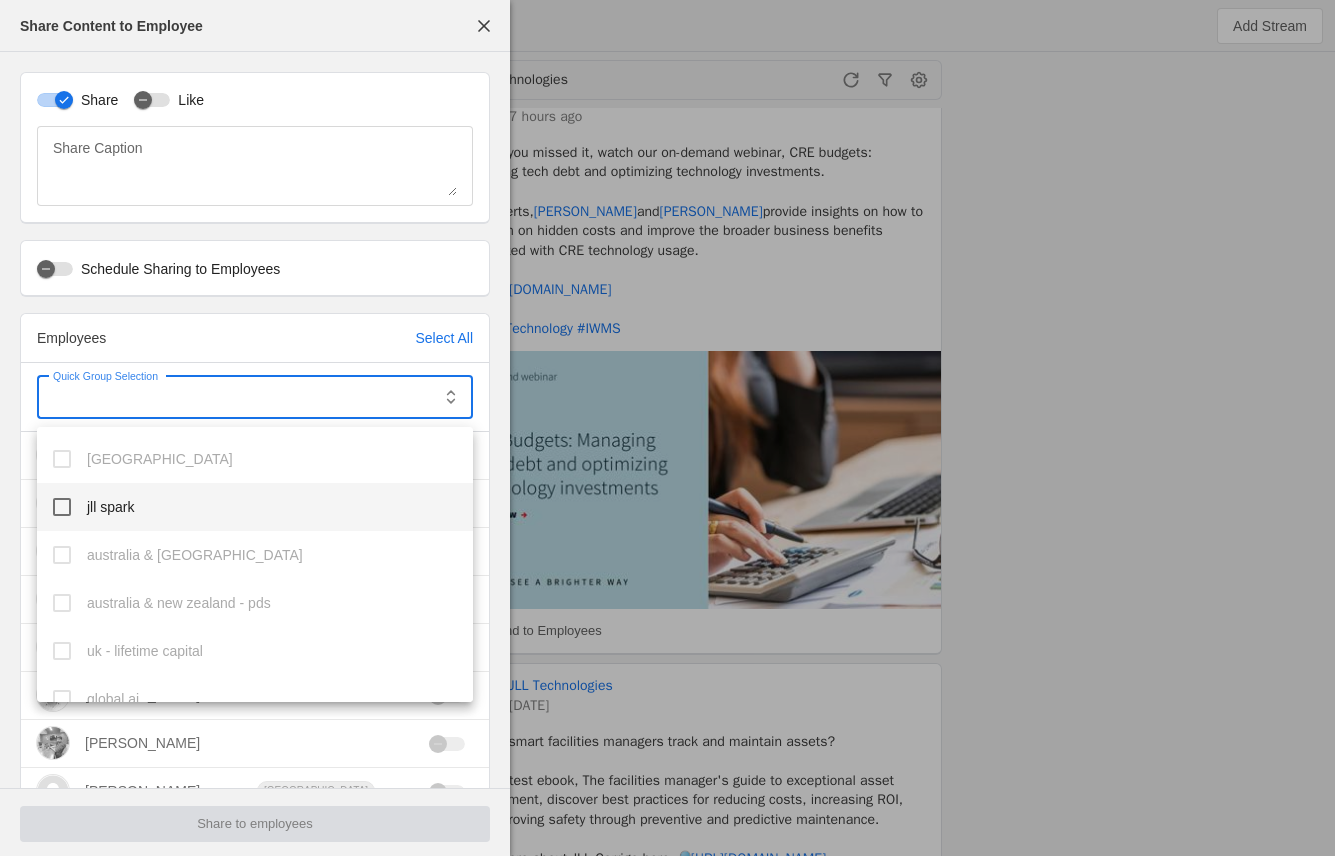 scroll, scrollTop: 326, scrollLeft: 0, axis: vertical 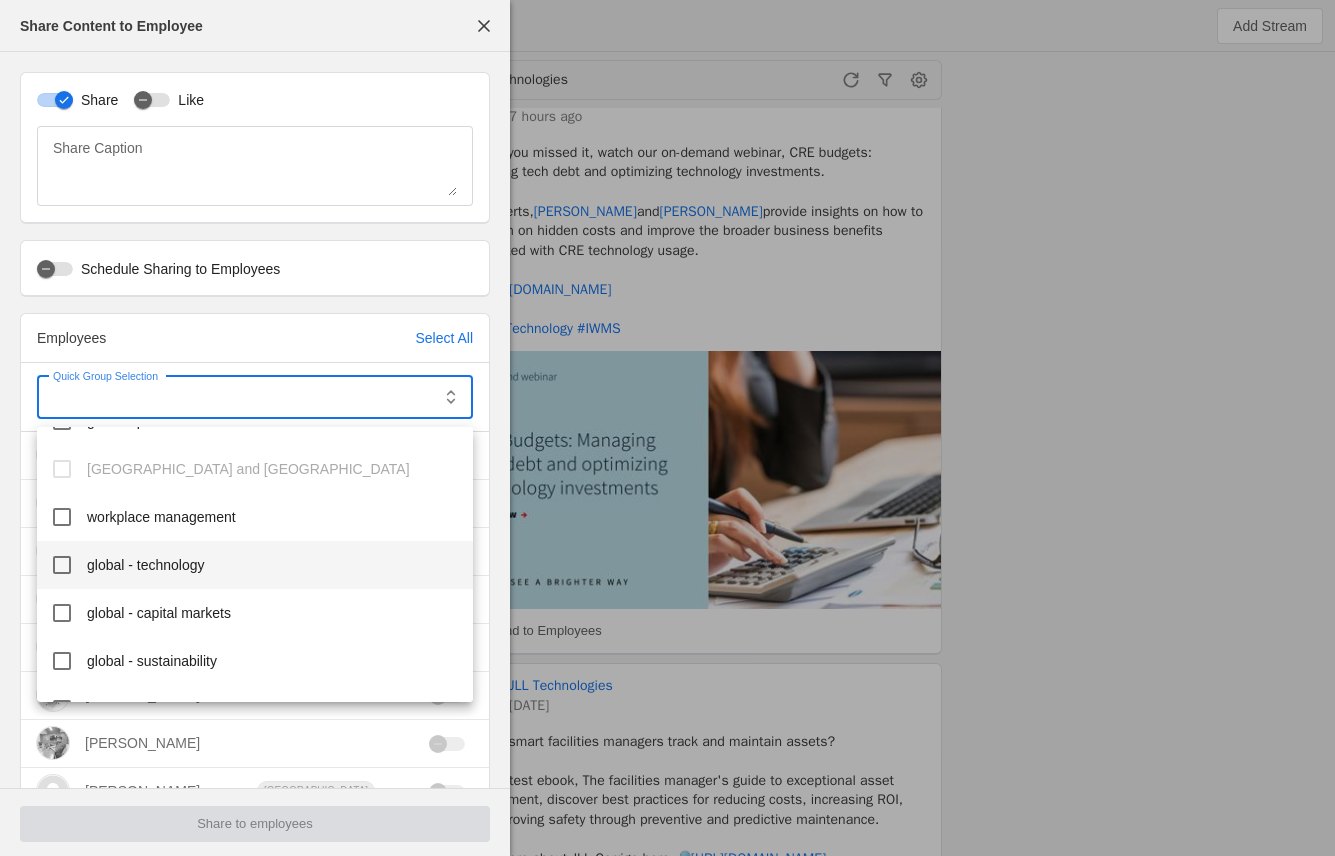 click on "global - technology" at bounding box center (146, 565) 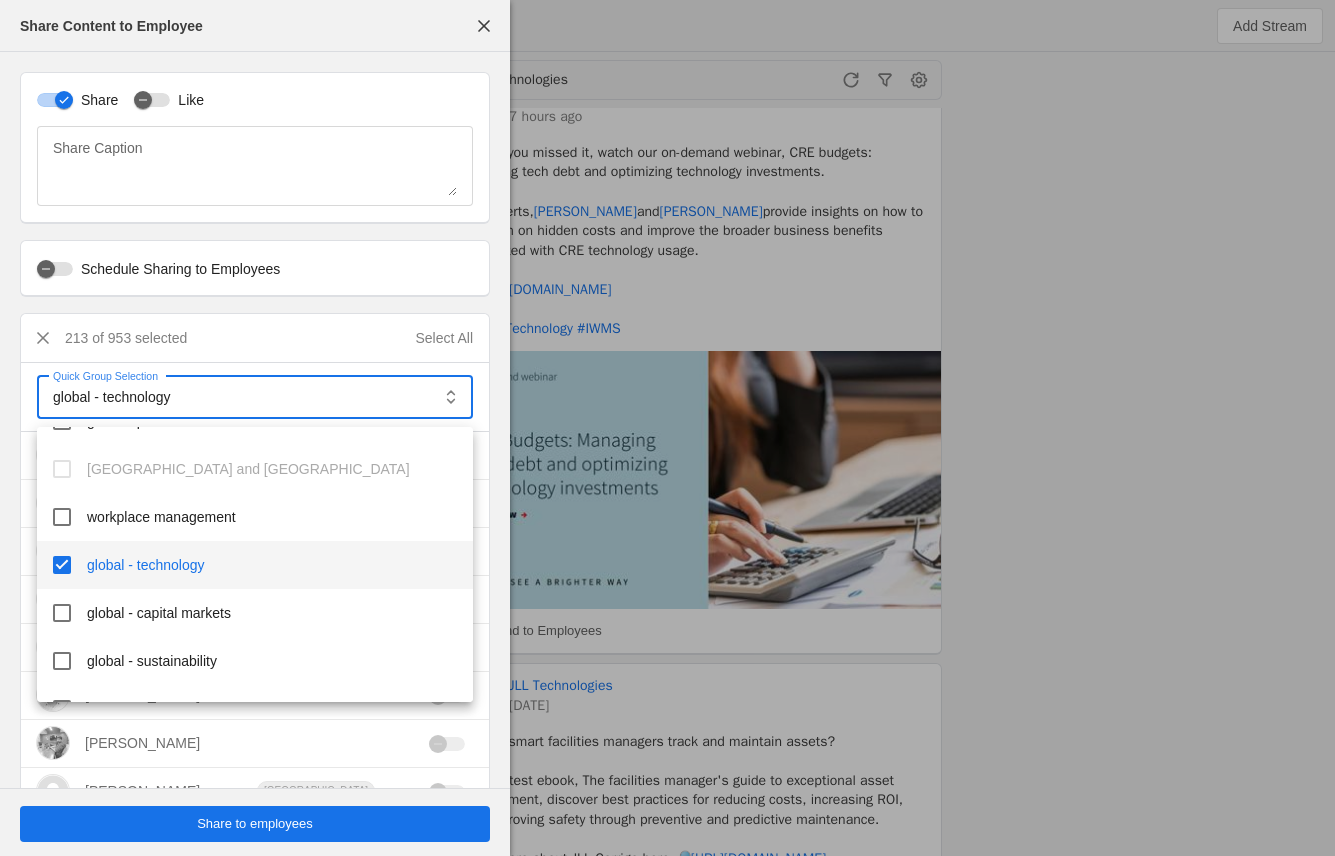 click at bounding box center (667, 428) 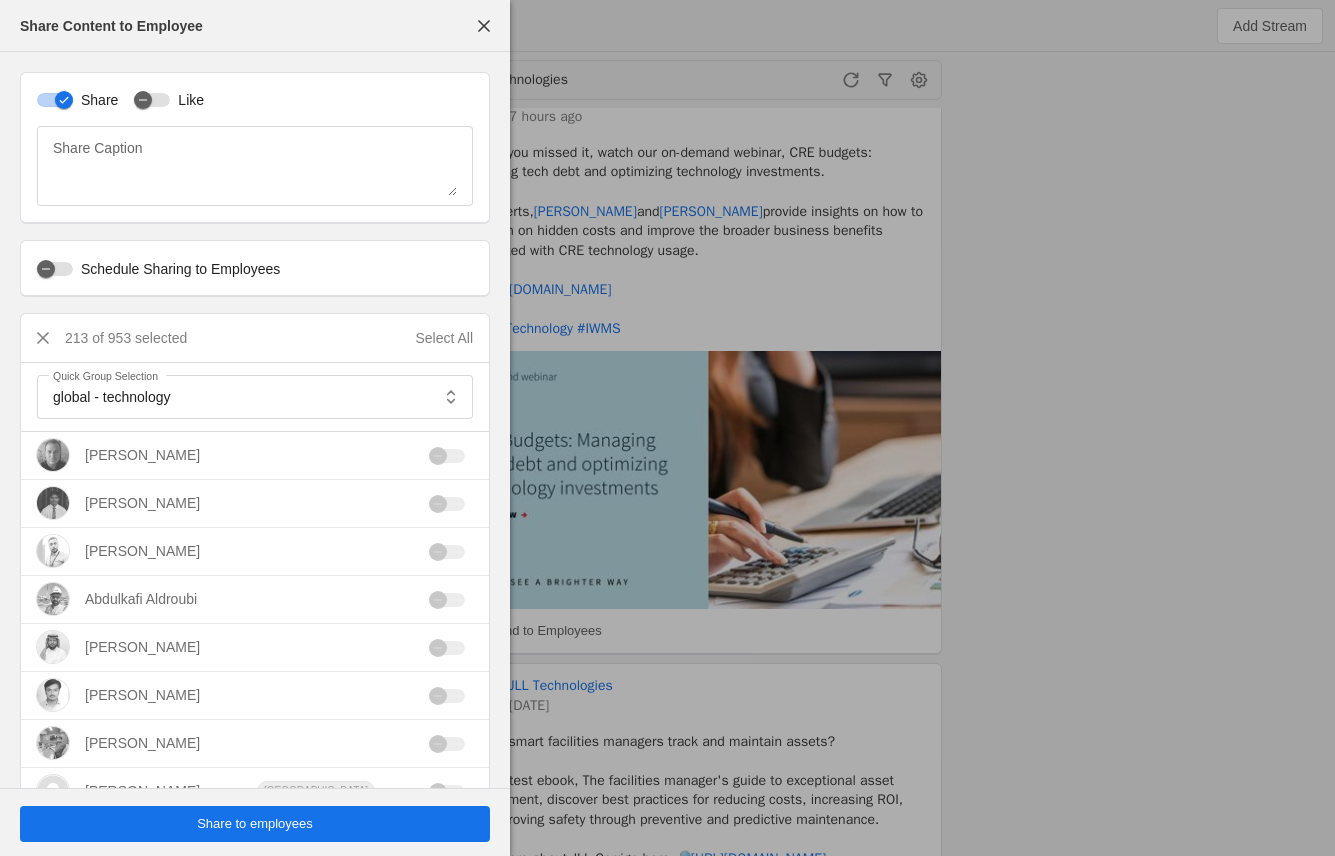click on "Share to employees" 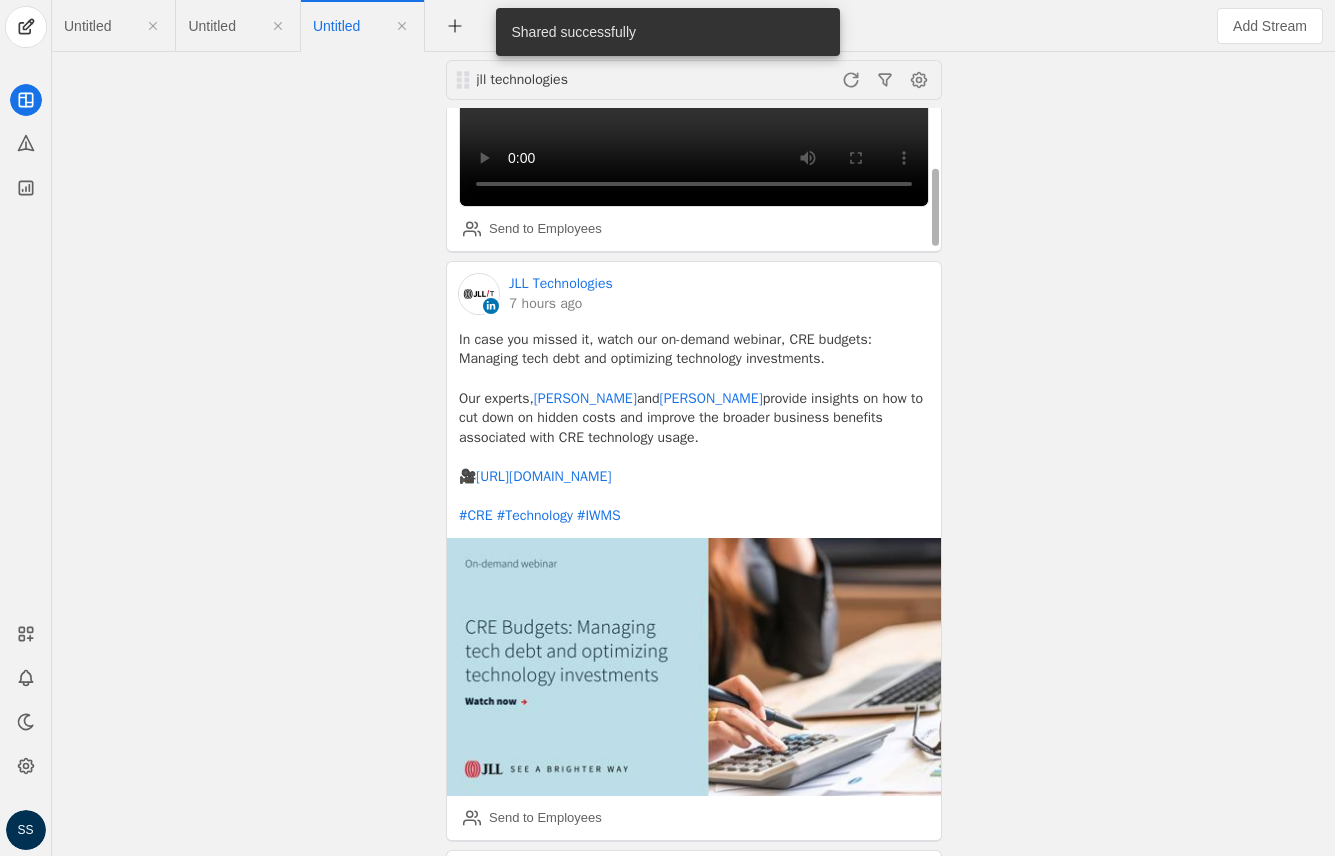 scroll, scrollTop: 439, scrollLeft: 0, axis: vertical 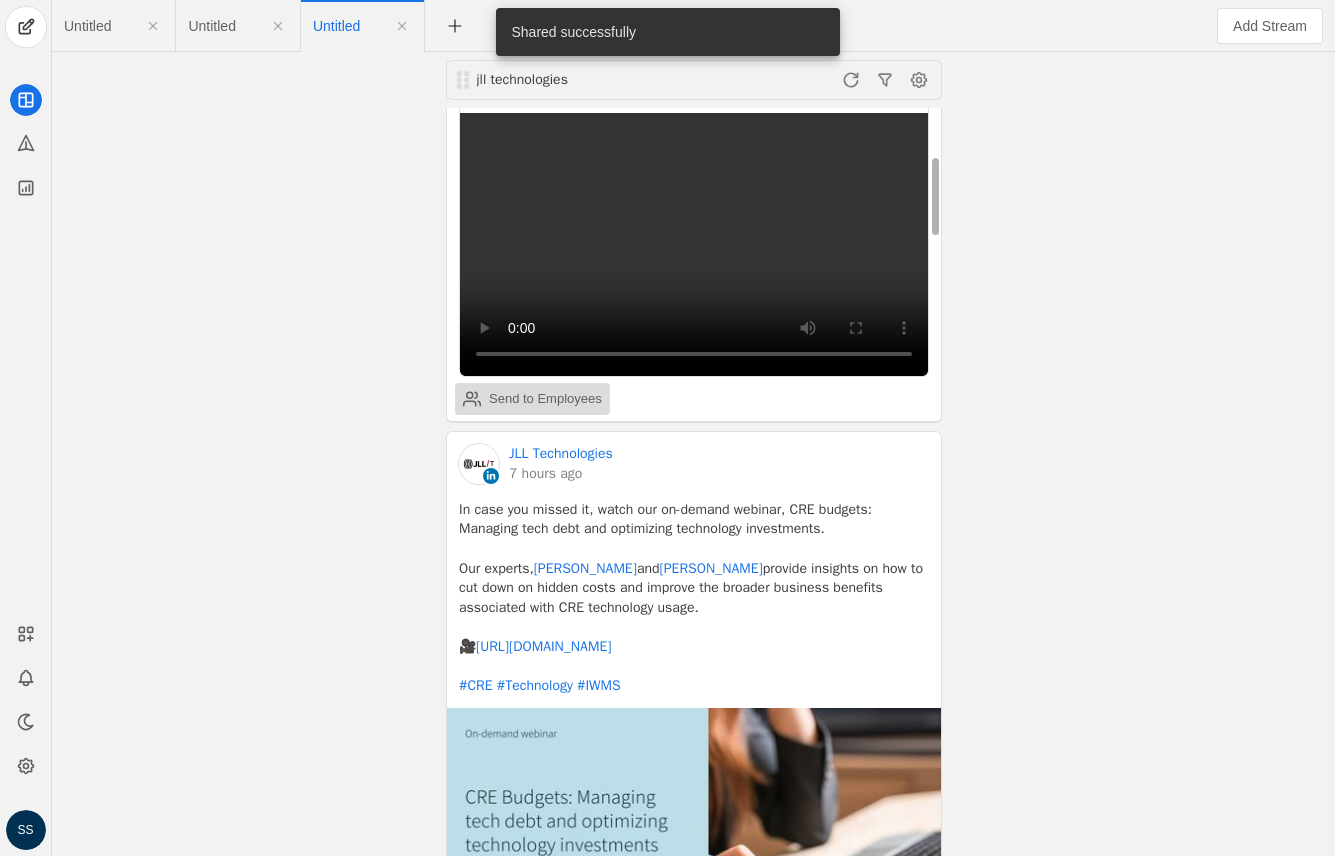 click on "Send to Employees" 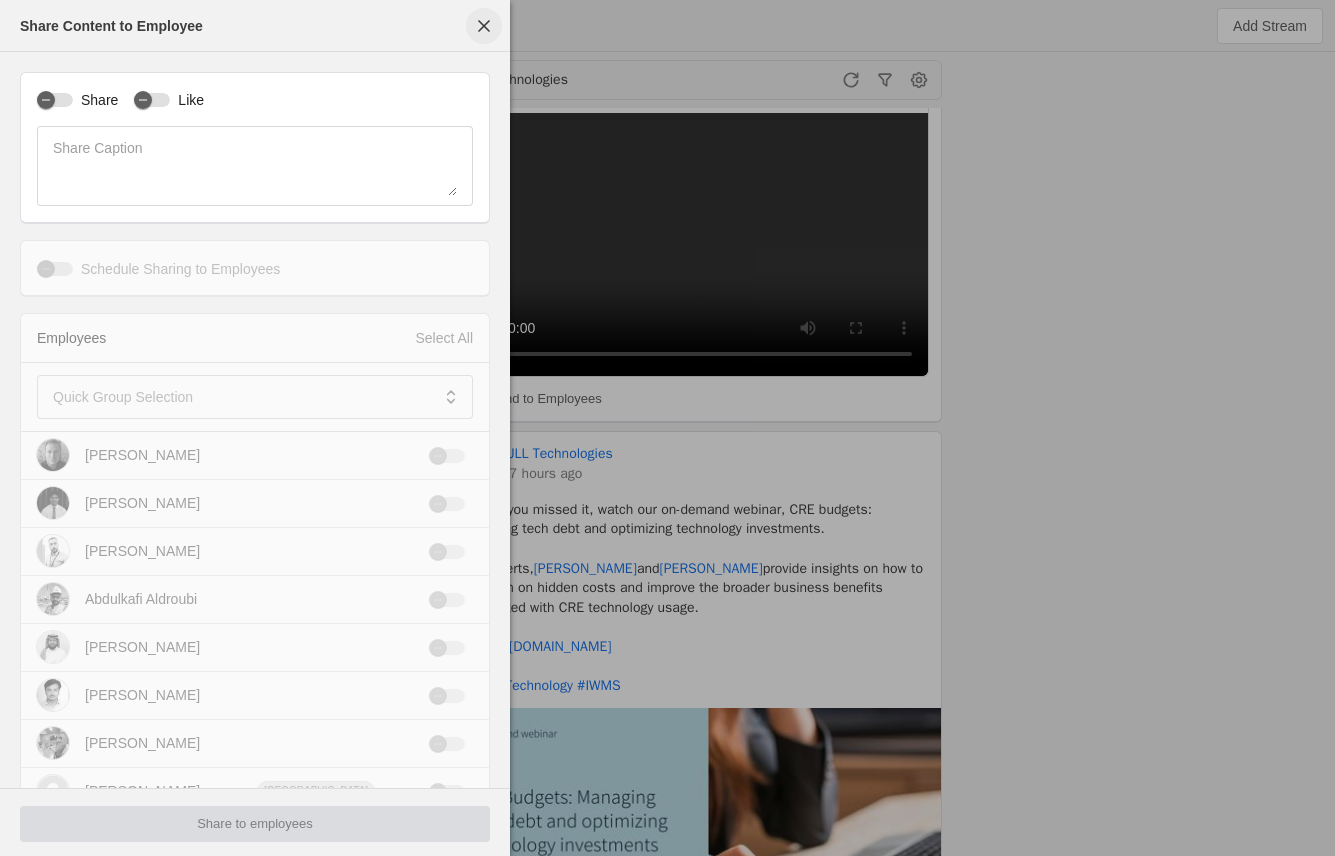 click 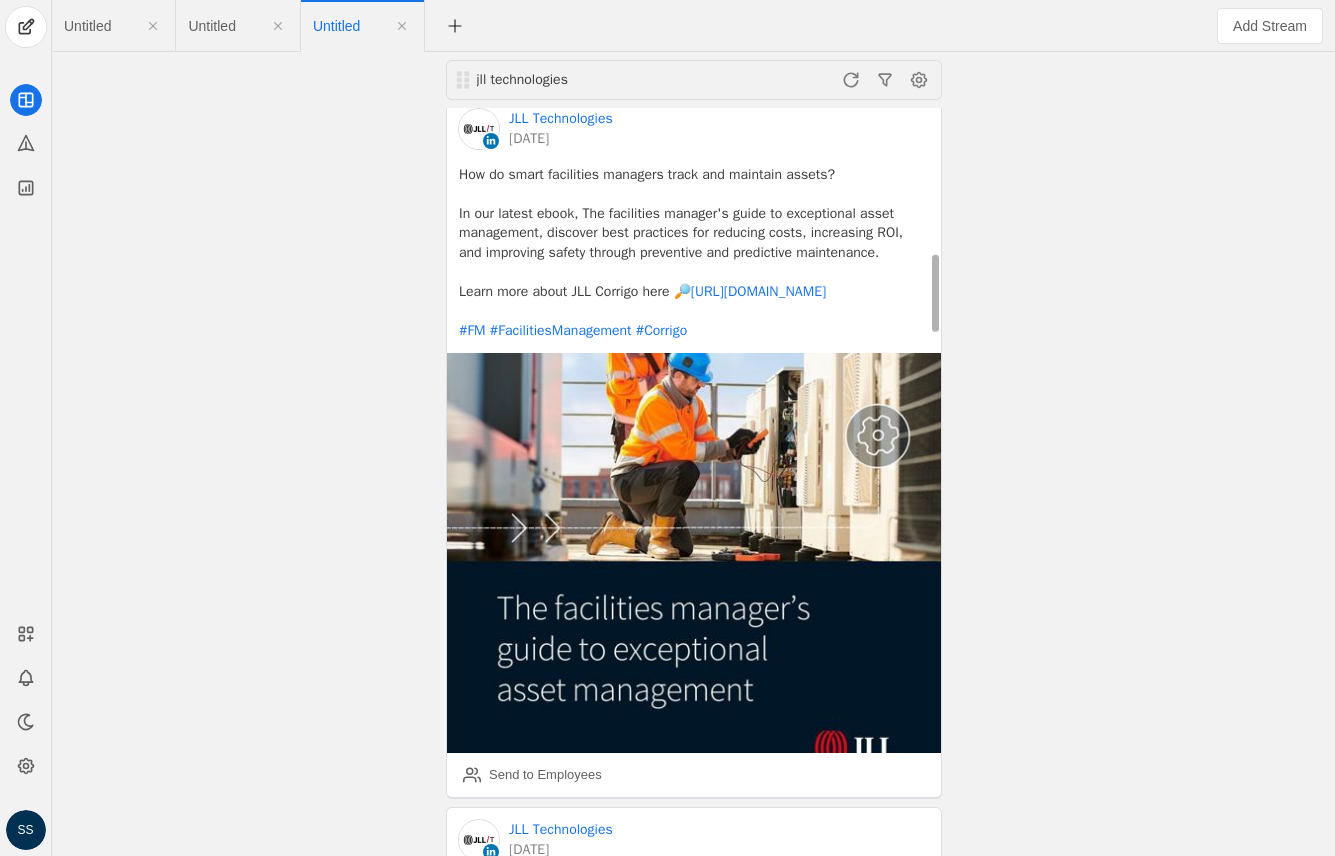 scroll, scrollTop: 1368, scrollLeft: 0, axis: vertical 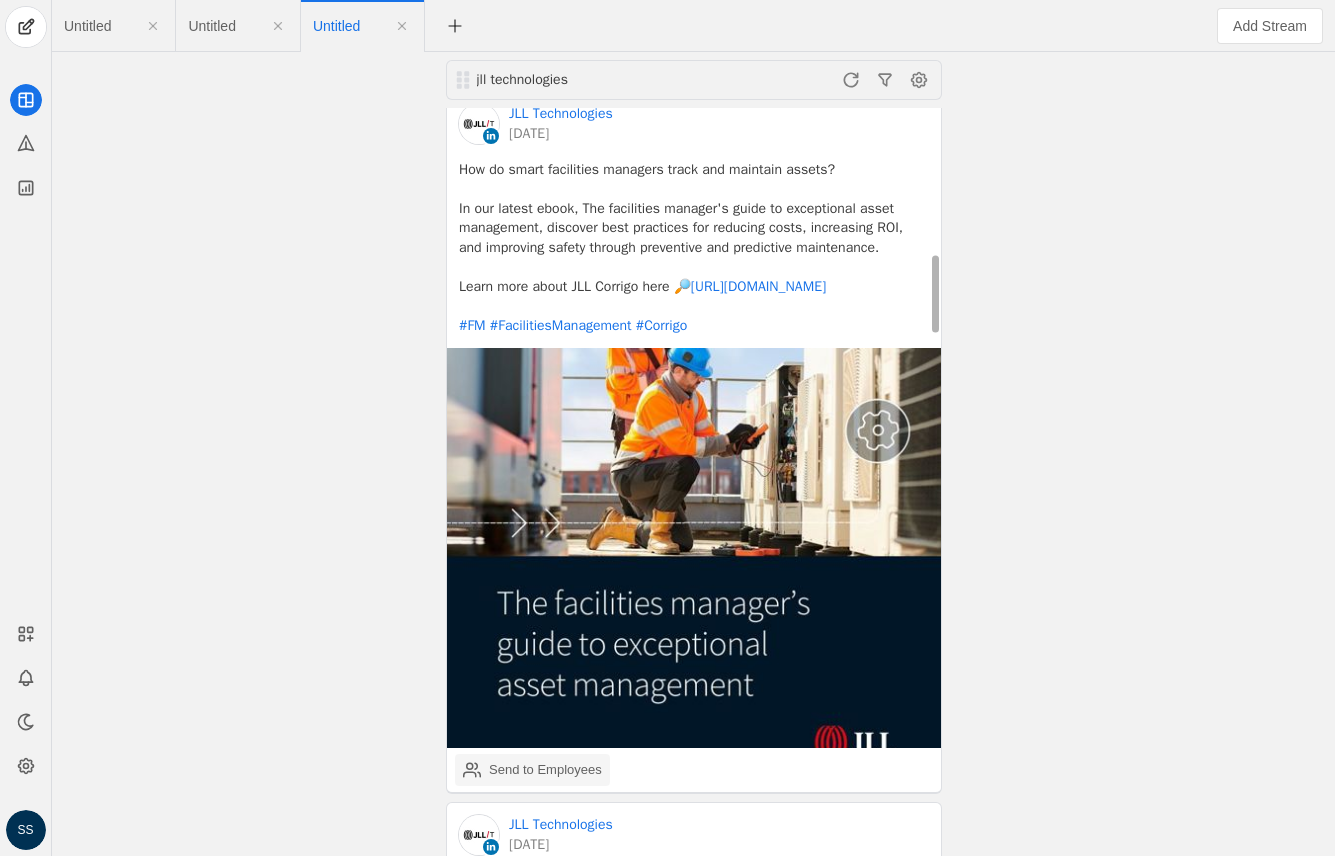 click on "Send to Employees" 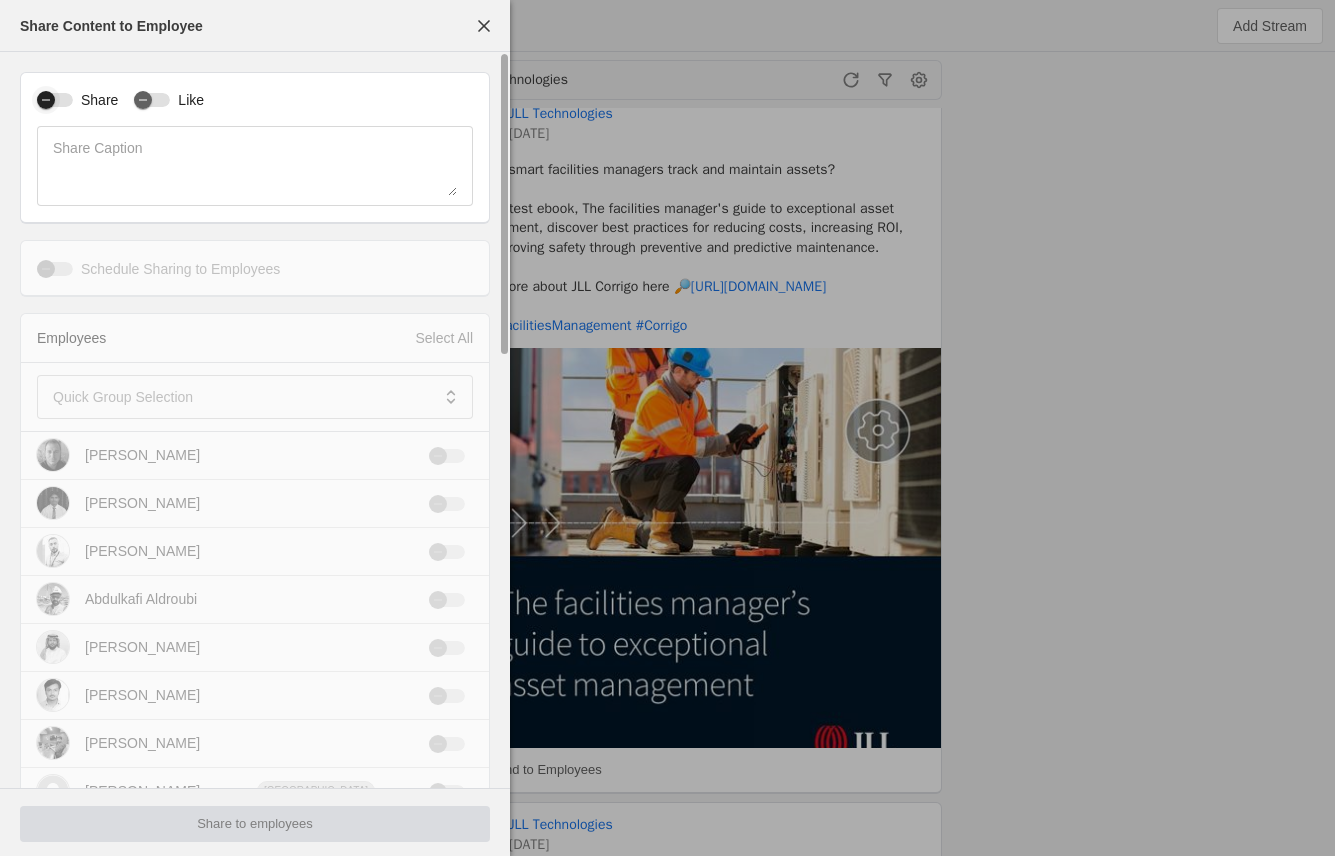 click at bounding box center (46, 100) 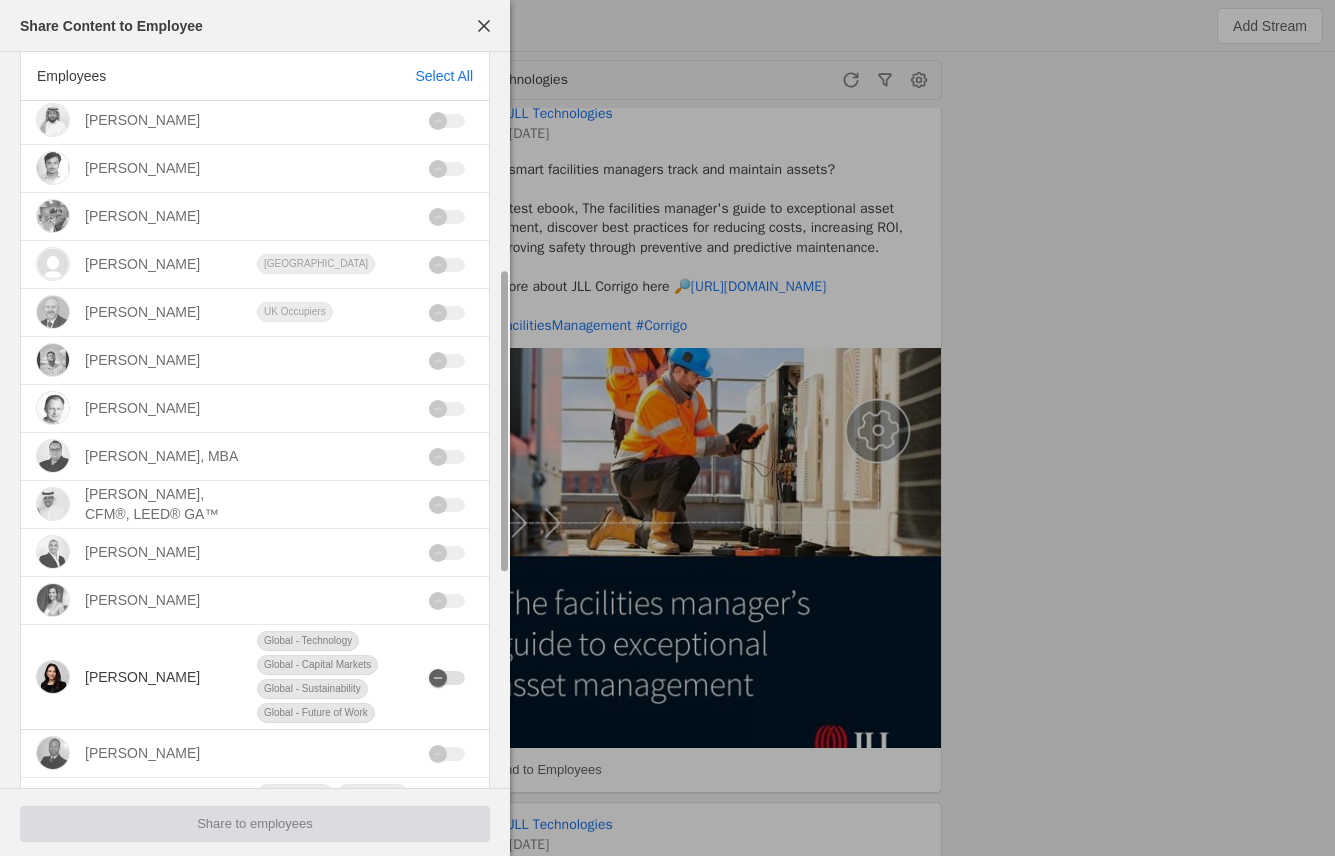 scroll, scrollTop: 4, scrollLeft: 0, axis: vertical 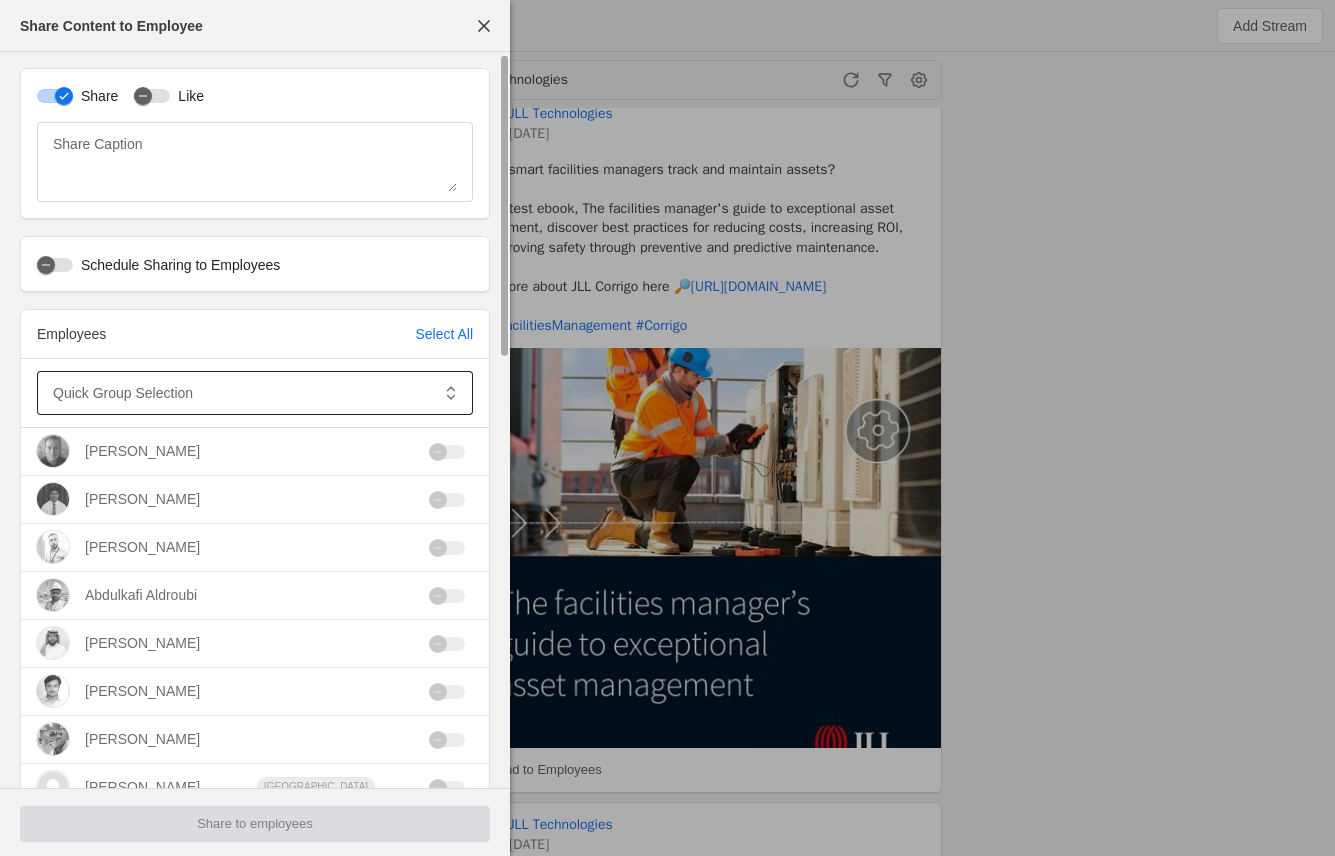click on "Quick Group Selection" at bounding box center (123, 393) 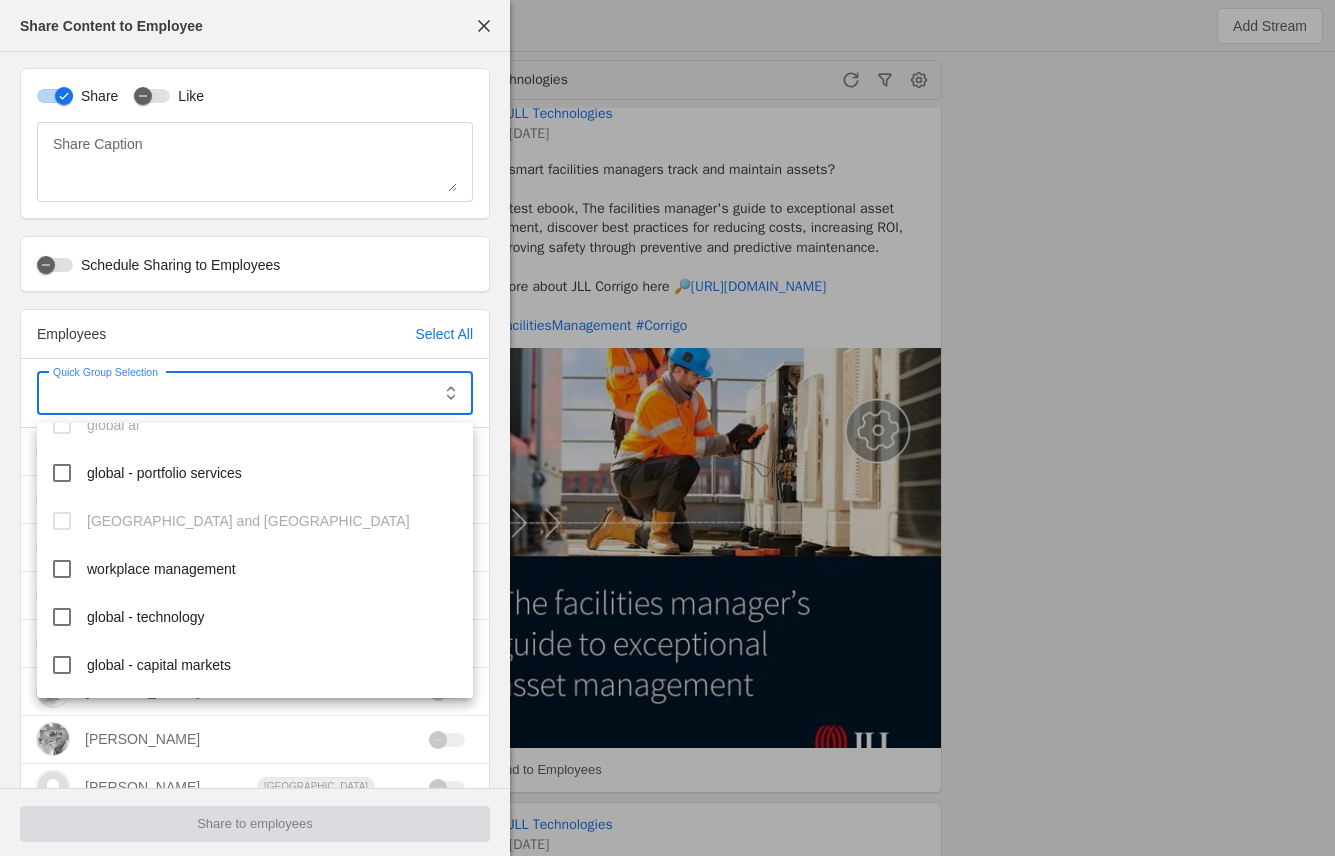 scroll, scrollTop: 407, scrollLeft: 0, axis: vertical 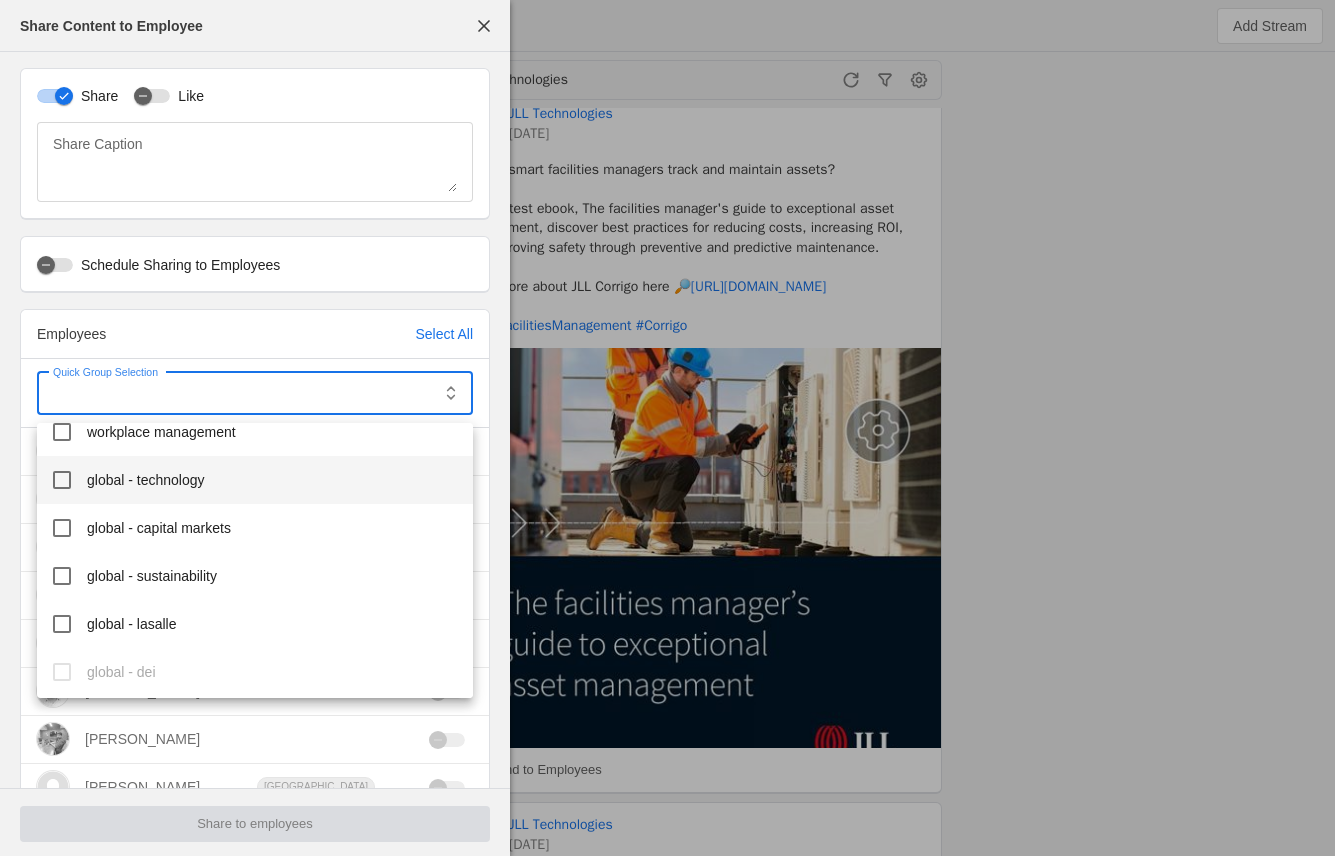 click on "global - technology" at bounding box center (146, 480) 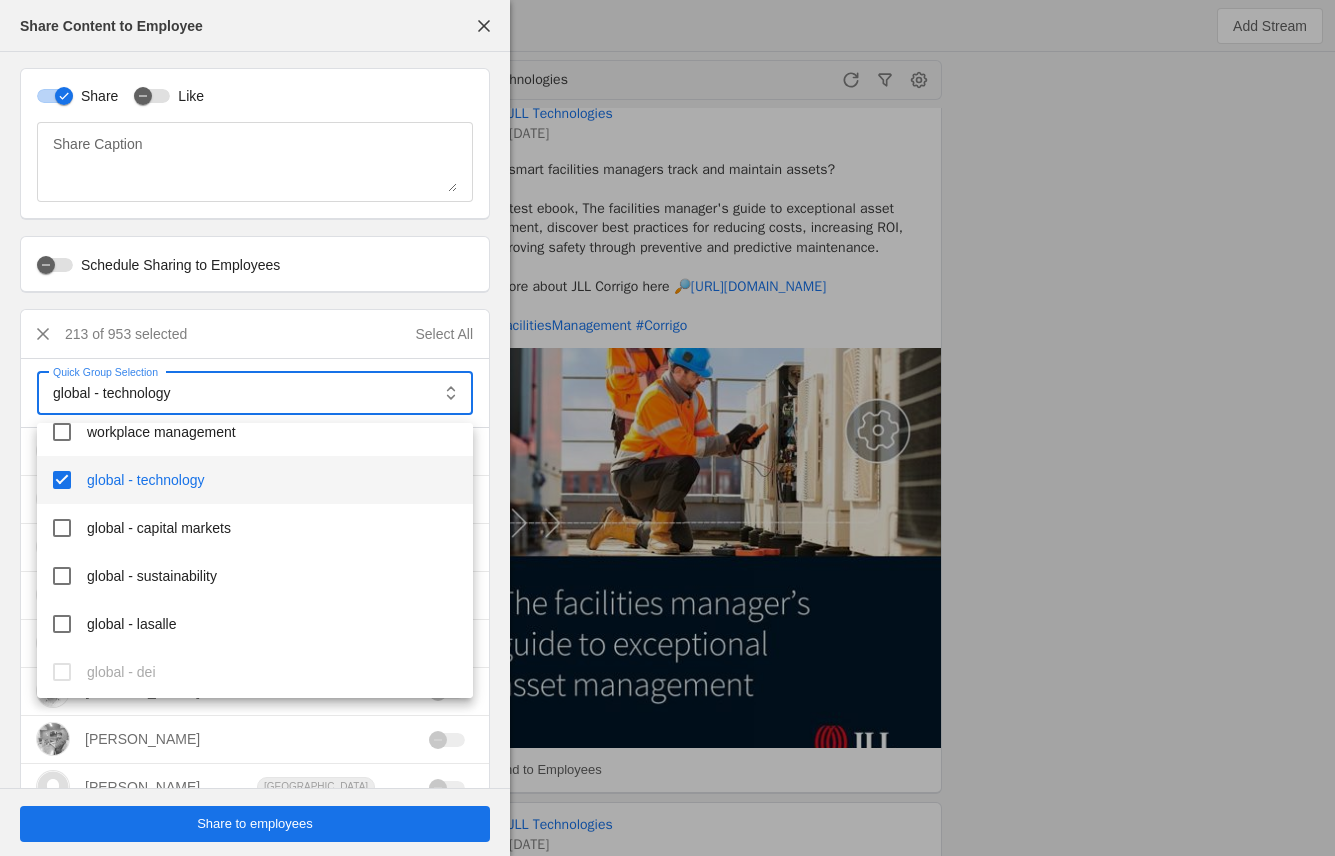 click at bounding box center [667, 428] 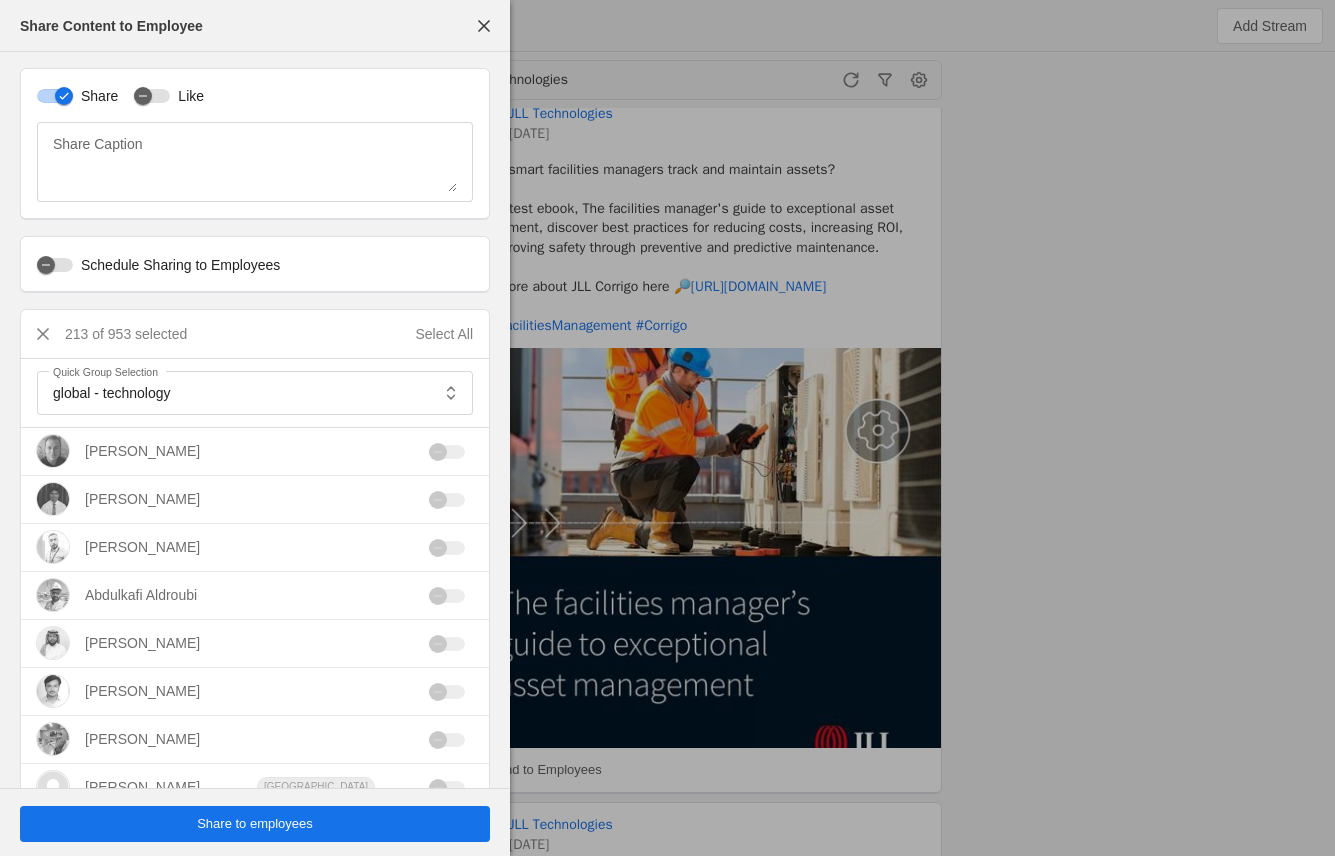 click on "Share to employees" 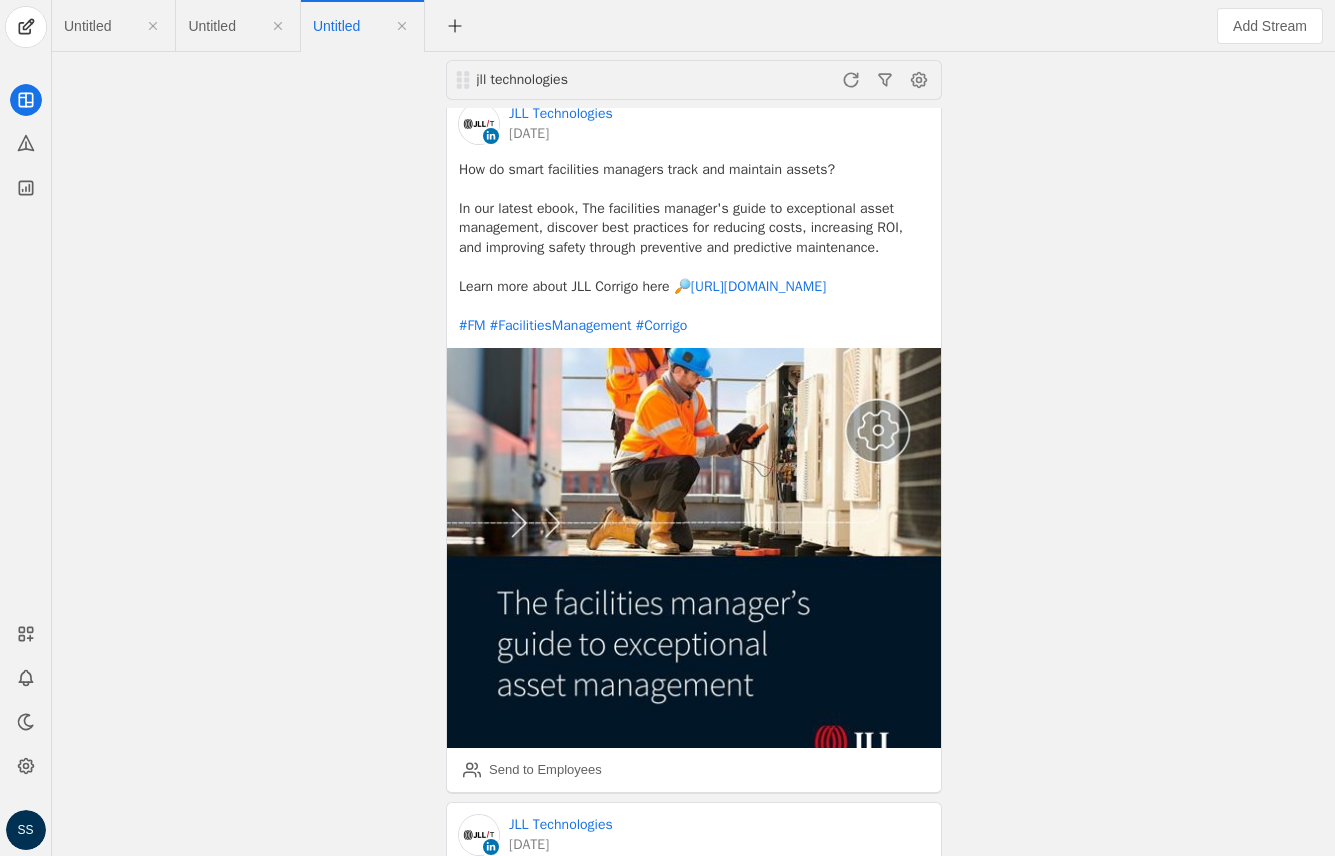 click on "Untitled" at bounding box center (87, 26) 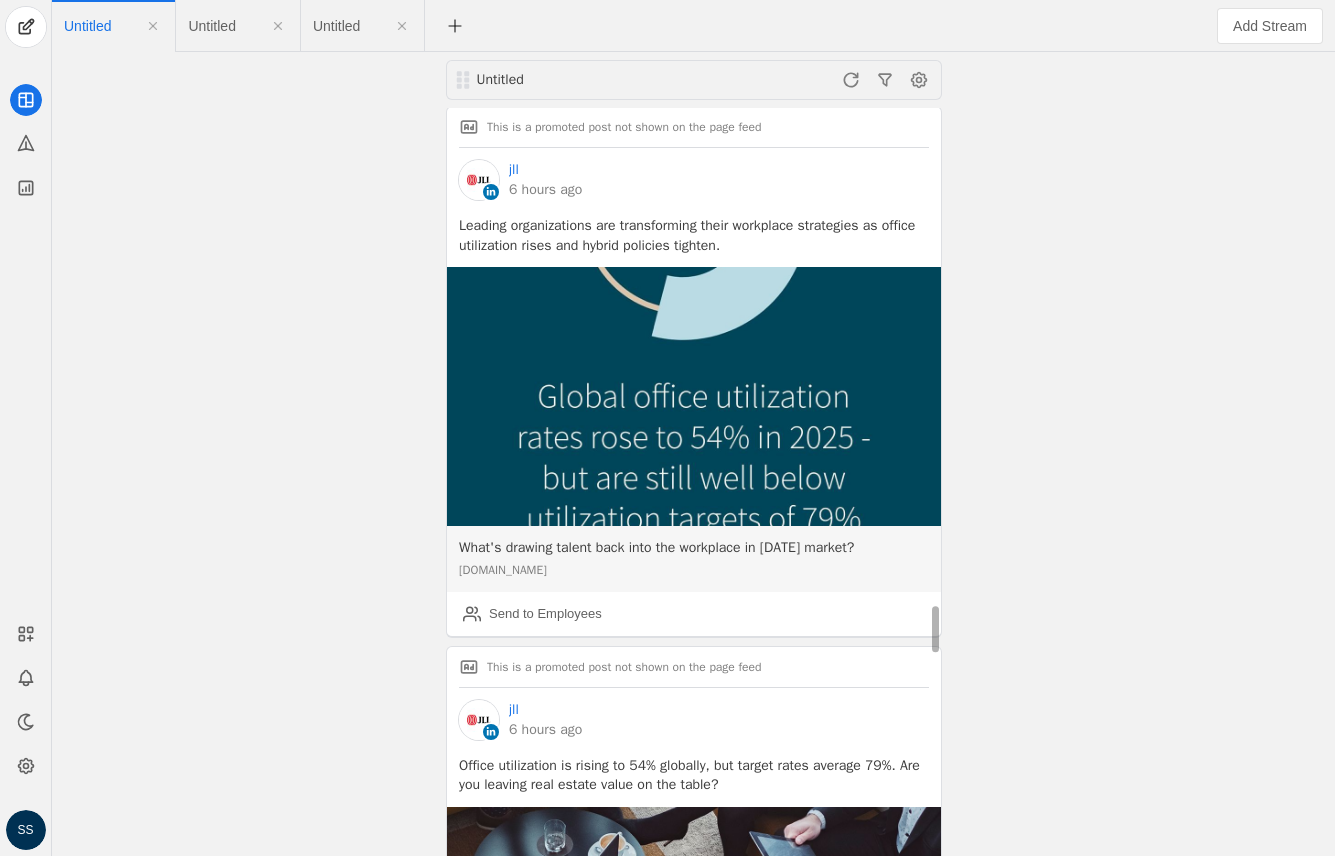 scroll, scrollTop: 7798, scrollLeft: 0, axis: vertical 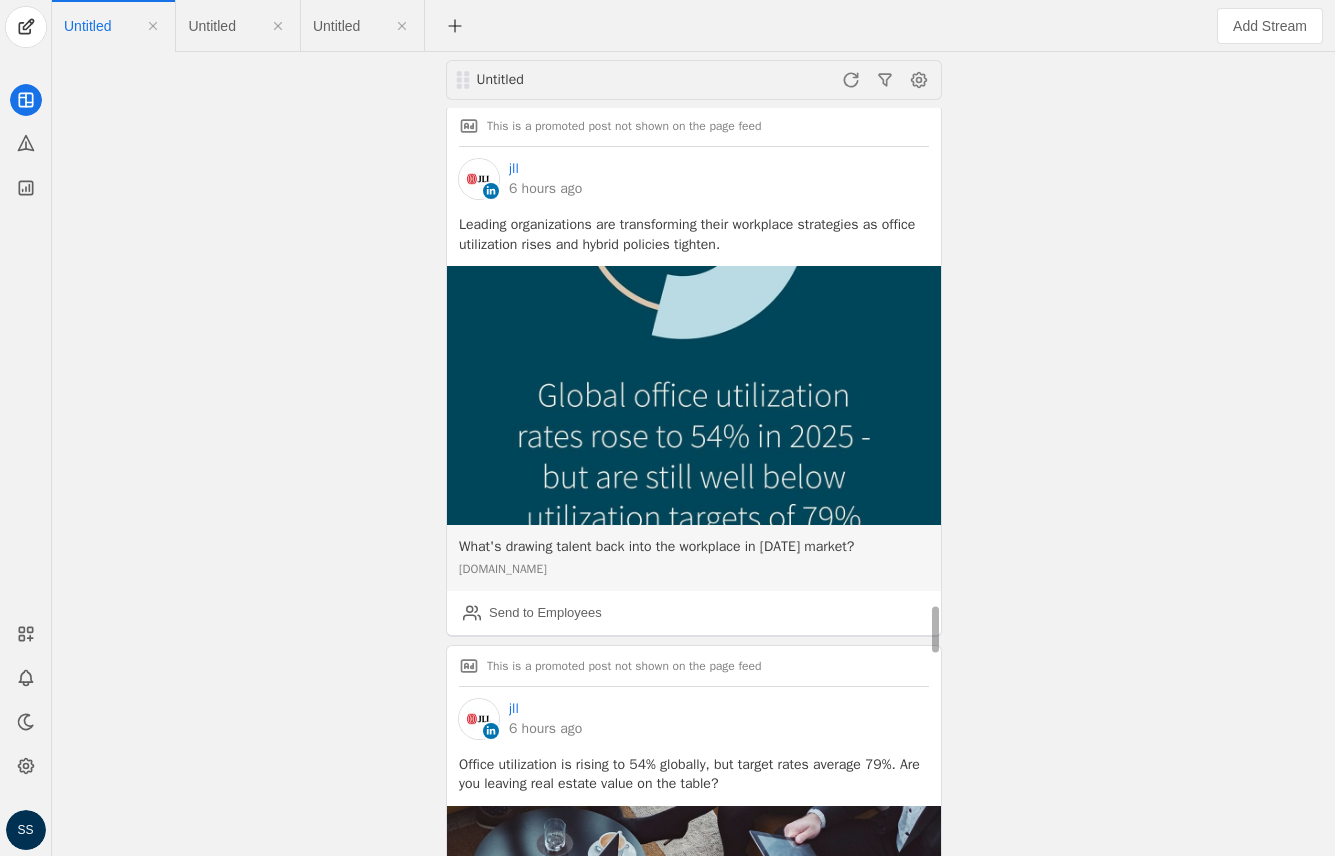 click on "What's drawing talent back into the workplace in [DATE] market?  [DOMAIN_NAME]" 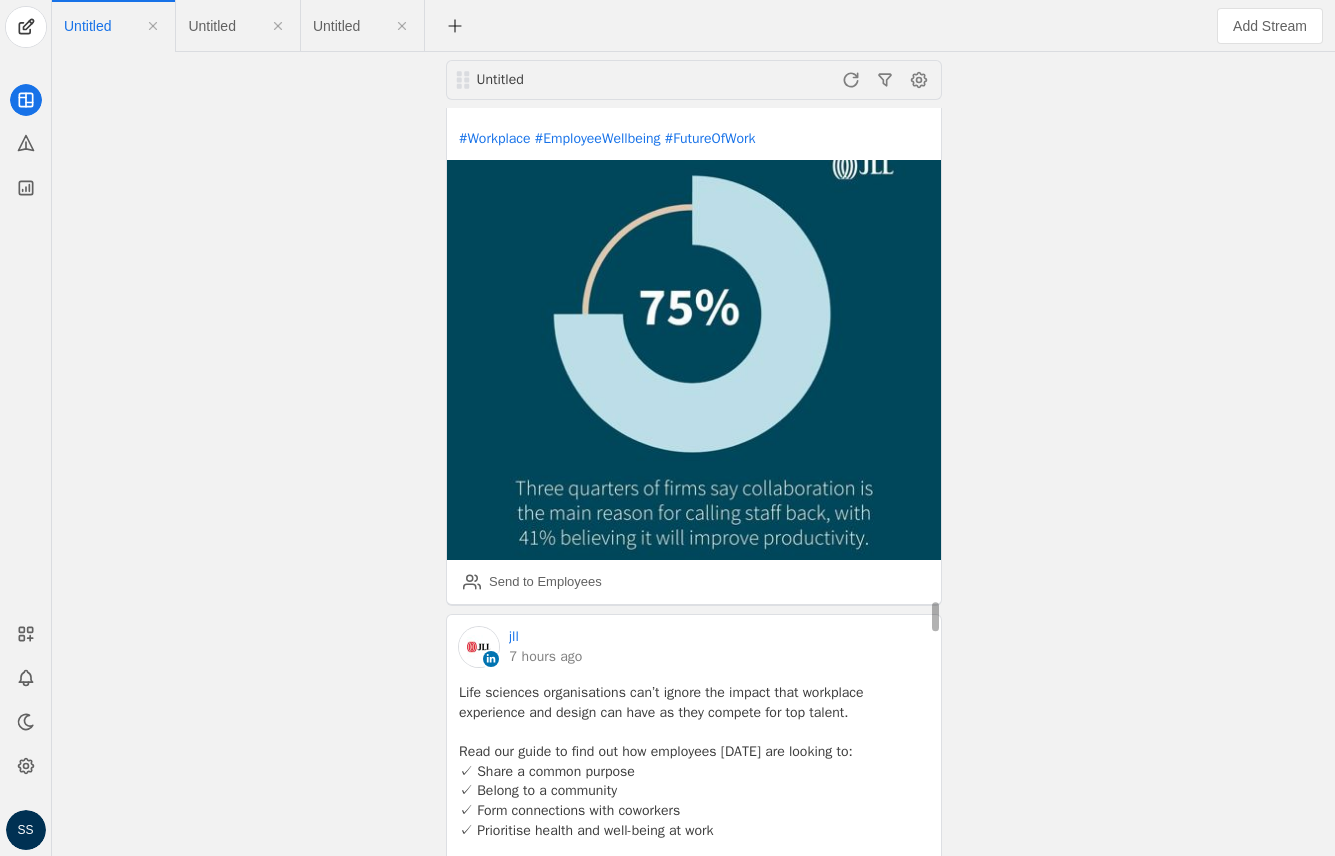 scroll, scrollTop: 12437, scrollLeft: 0, axis: vertical 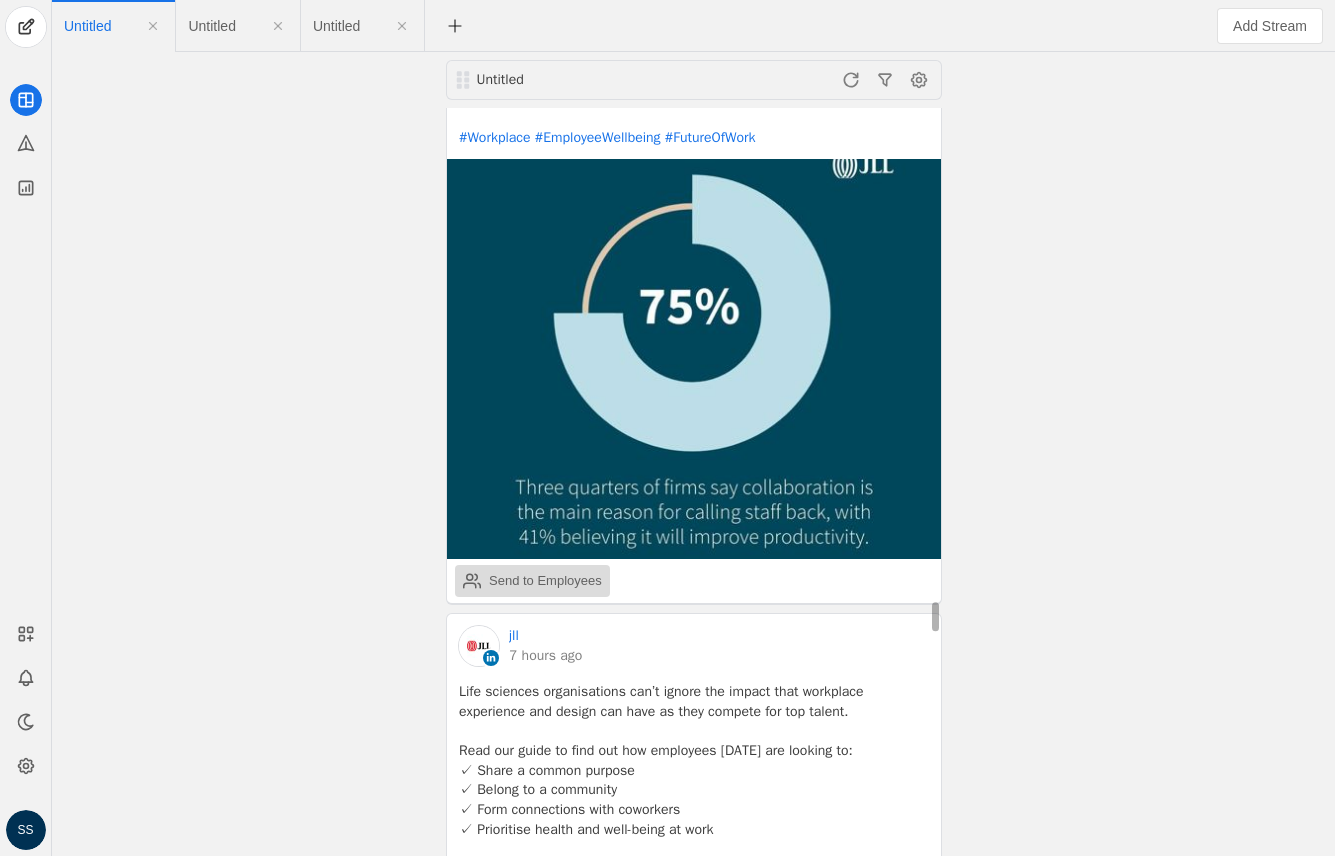 click on "Send to Employees" 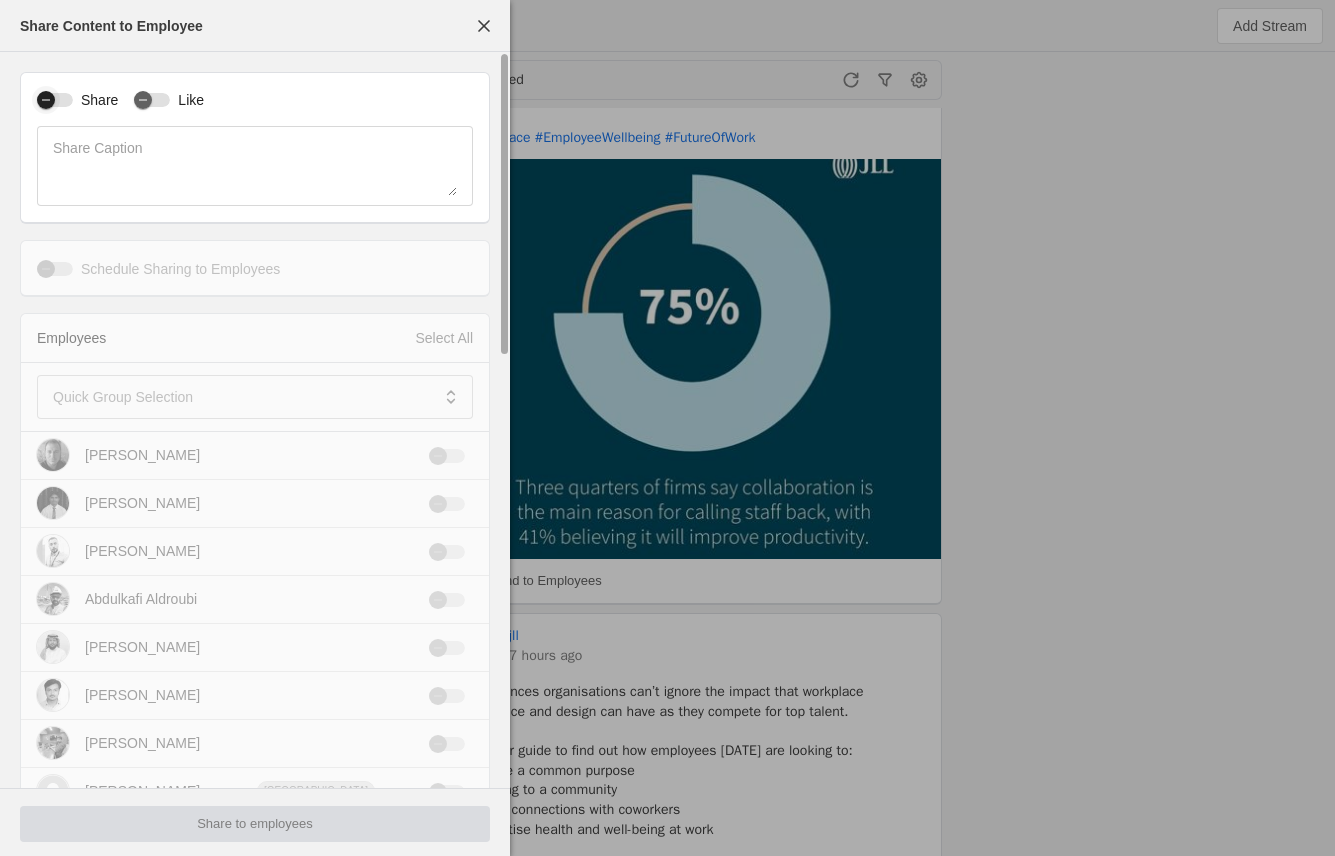 click at bounding box center [46, 100] 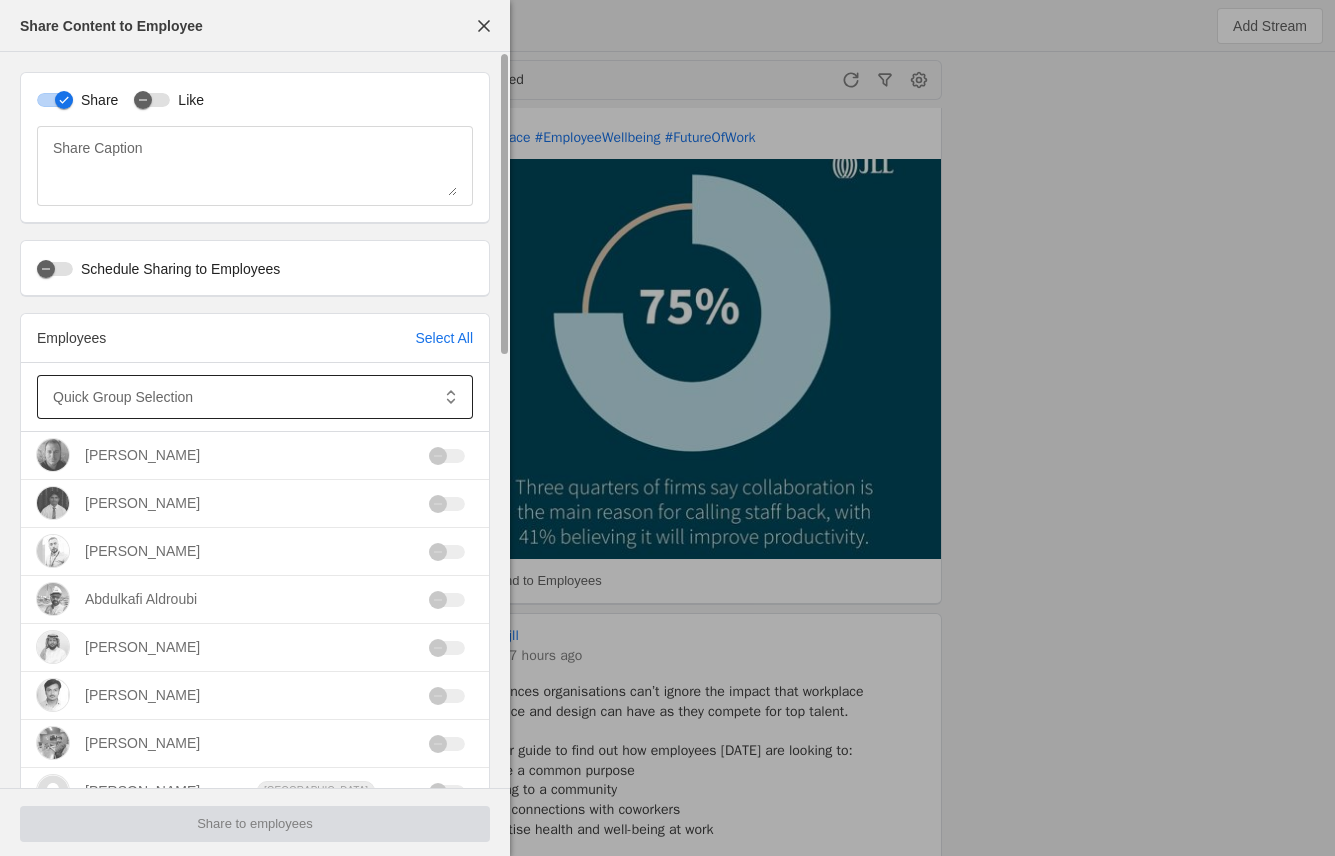 click on "Quick Group Selection" at bounding box center (123, 397) 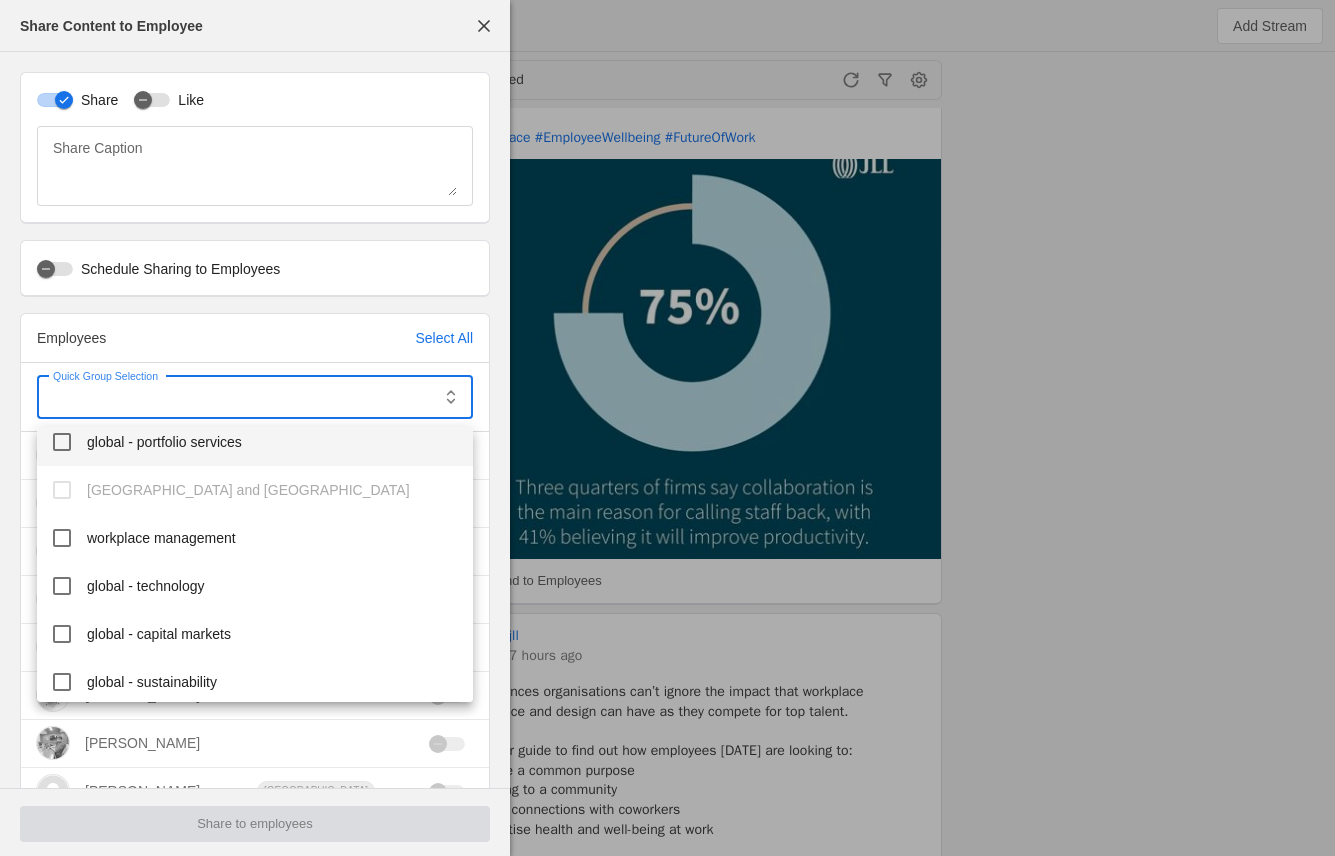 click on "global - portfolio services" at bounding box center [164, 442] 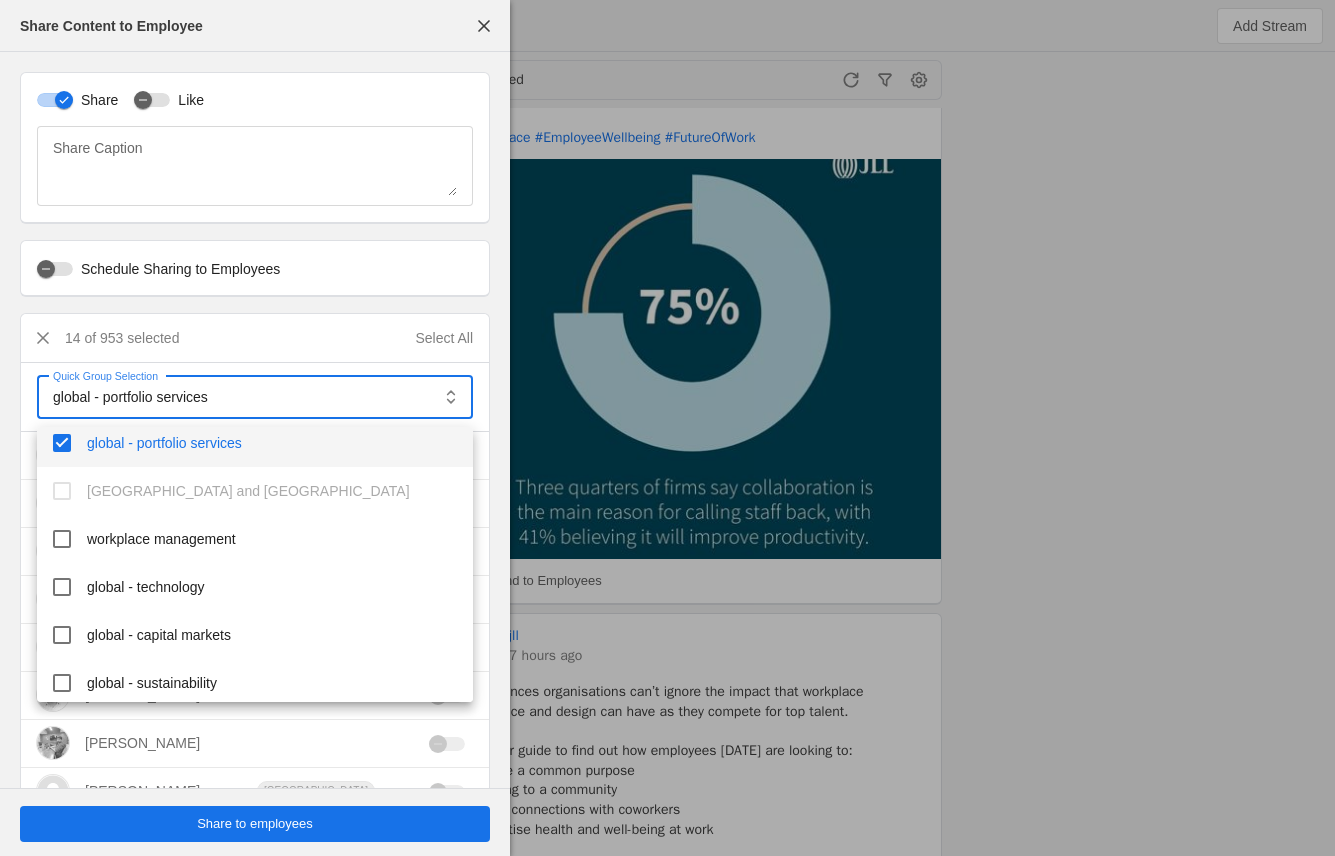 click at bounding box center [667, 428] 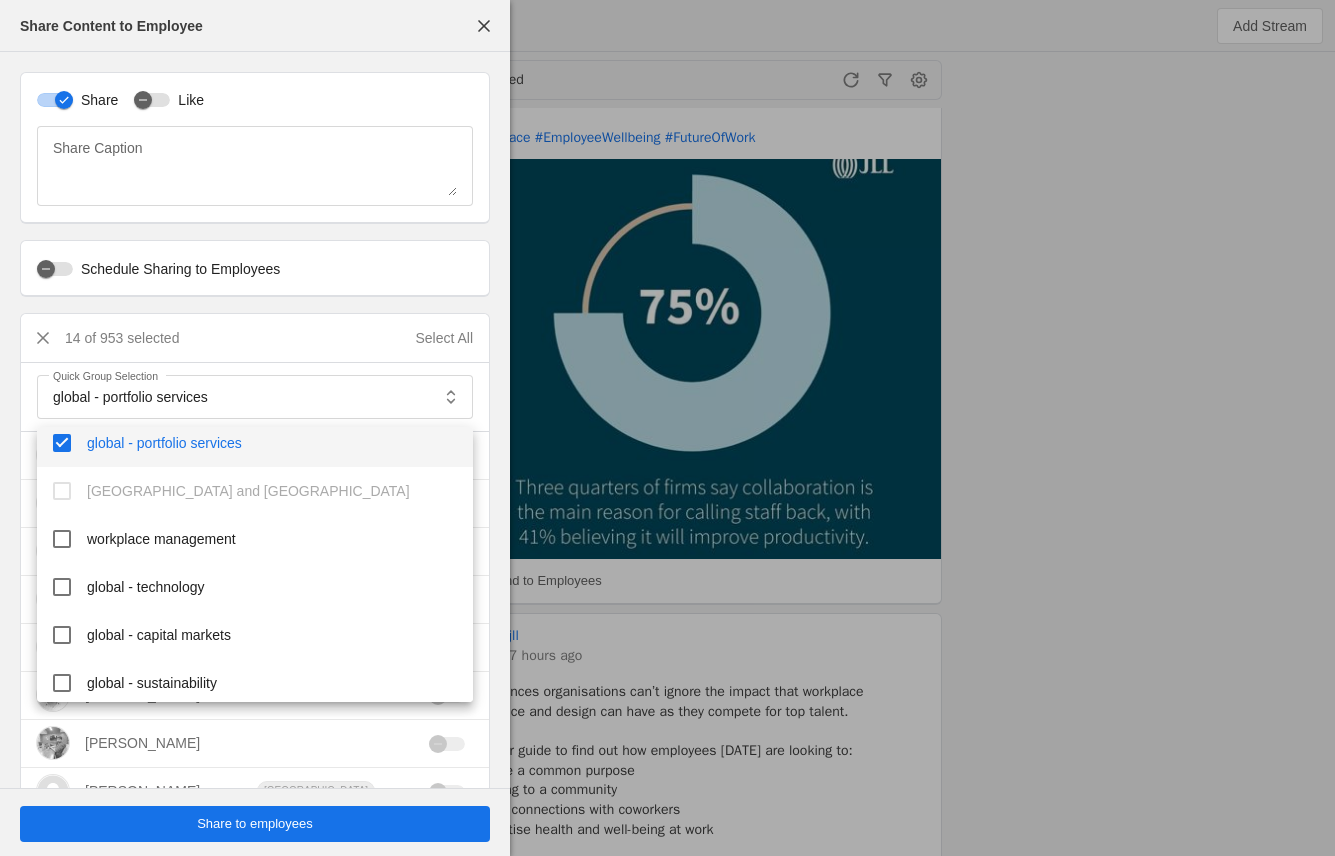 click on "Share to employees" 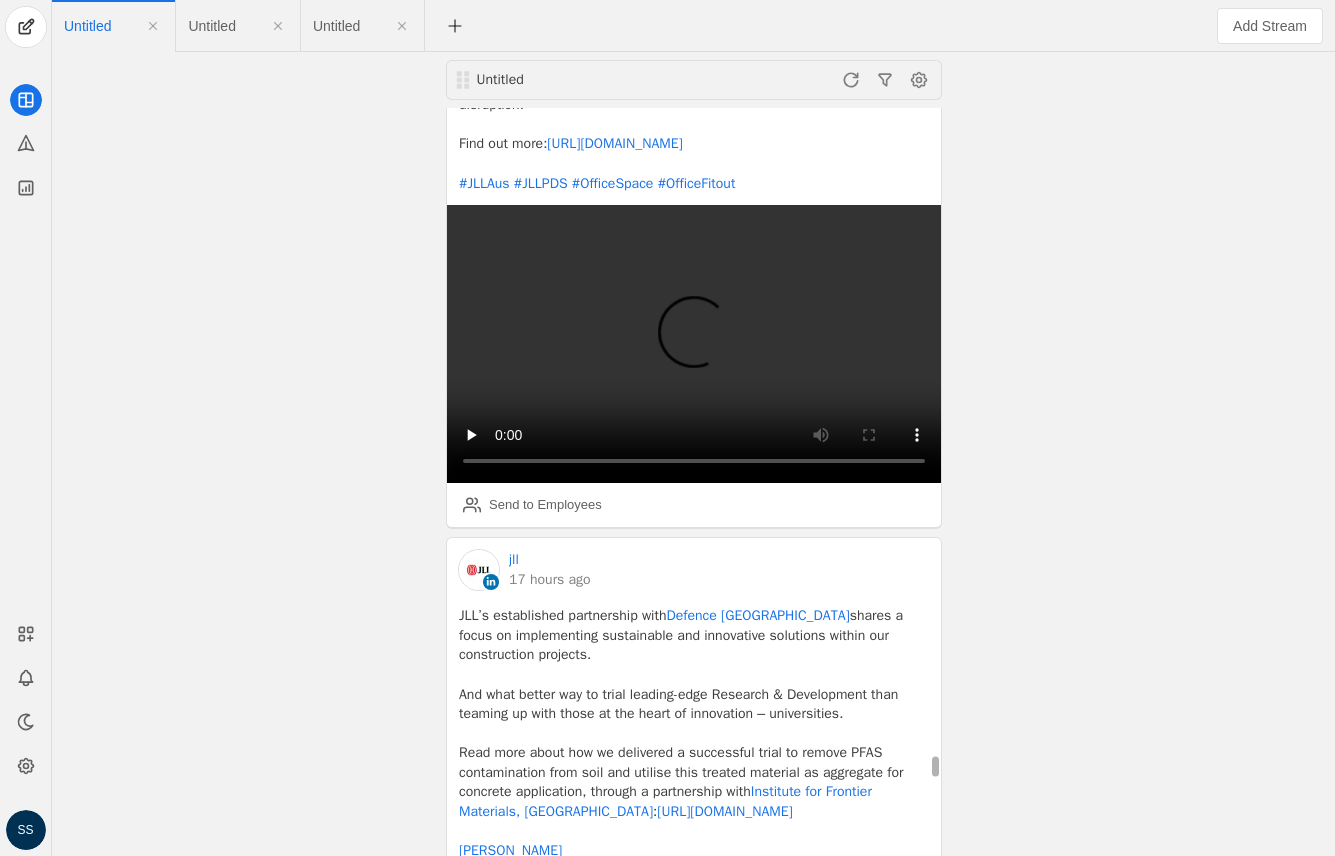 scroll, scrollTop: 23148, scrollLeft: 0, axis: vertical 